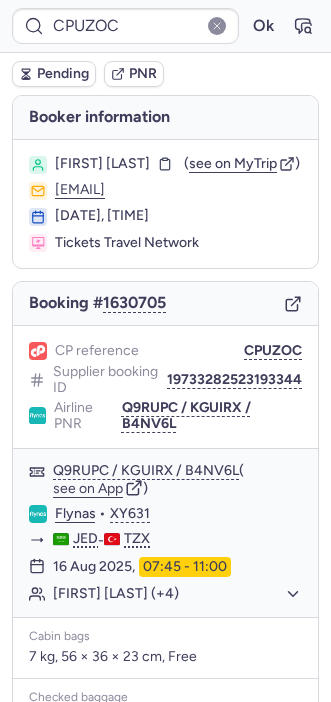 scroll, scrollTop: 0, scrollLeft: 0, axis: both 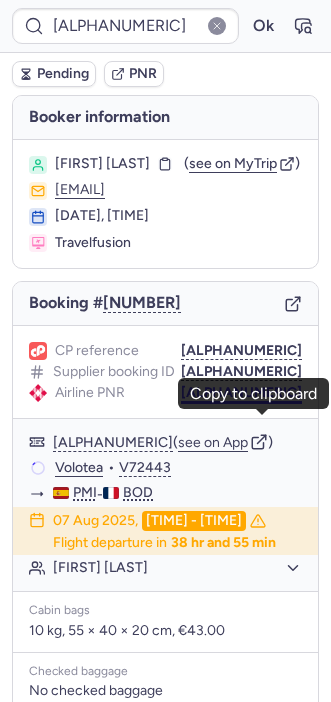 click on "[ALPHANUMERIC]" at bounding box center [241, 393] 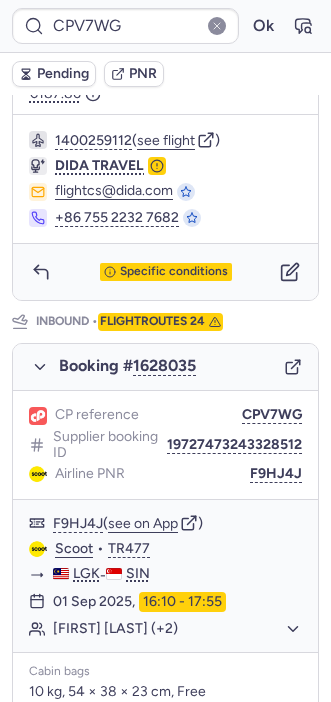 scroll, scrollTop: 812, scrollLeft: 0, axis: vertical 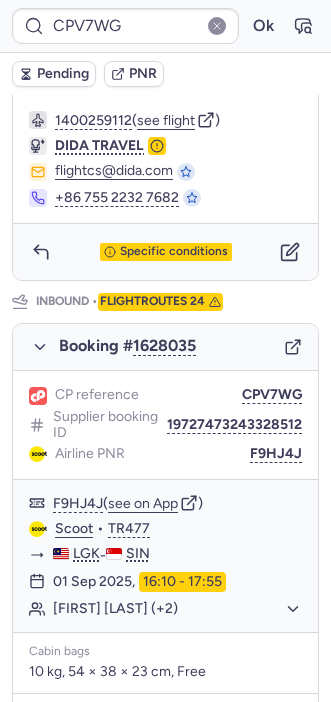 type on "[NUMBER]" 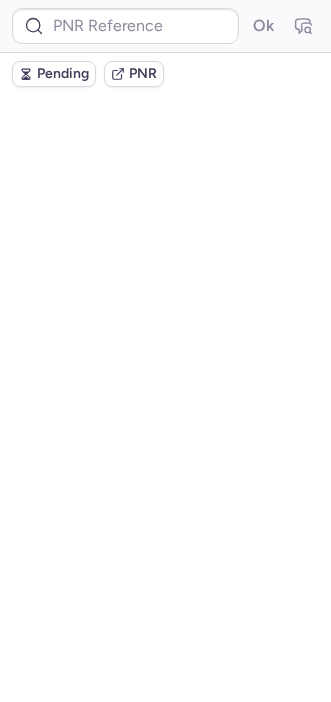 scroll, scrollTop: 0, scrollLeft: 0, axis: both 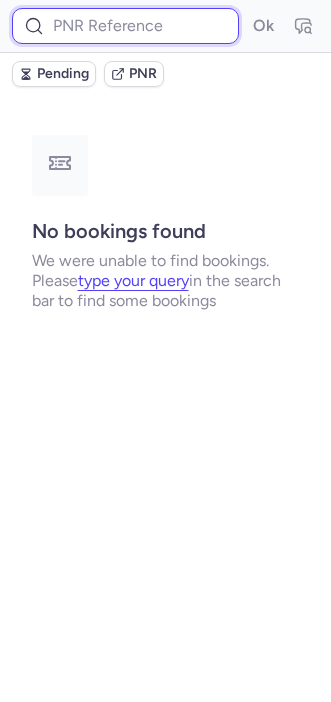 paste on "[NUMBER]" 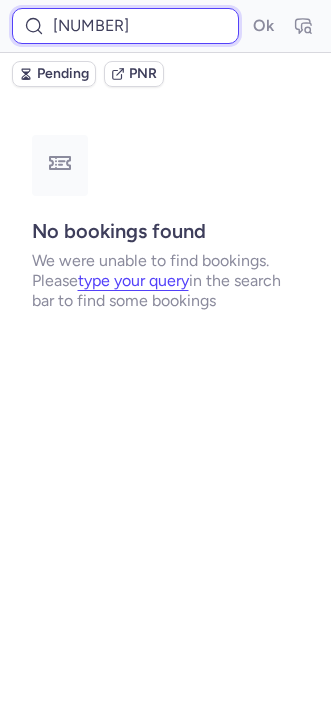 click on "[NUMBER]" at bounding box center [125, 26] 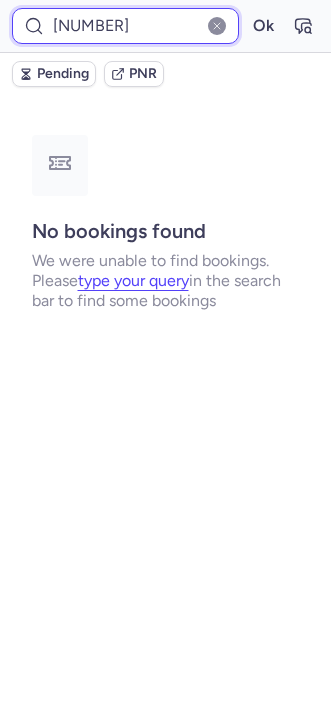 click on "Ok" at bounding box center (263, 26) 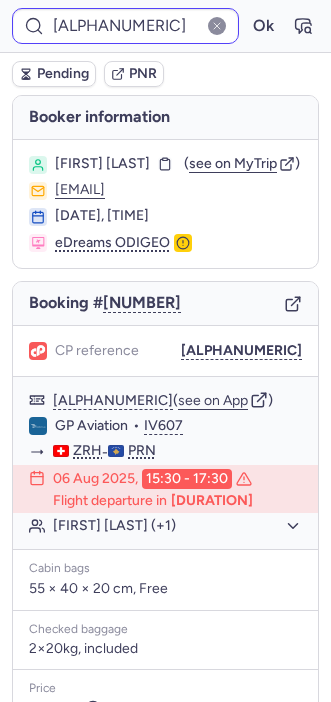 type on "CPIPD6" 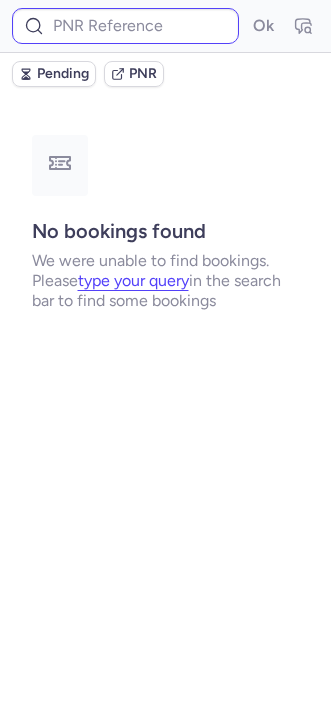 type on "CPVKWJ" 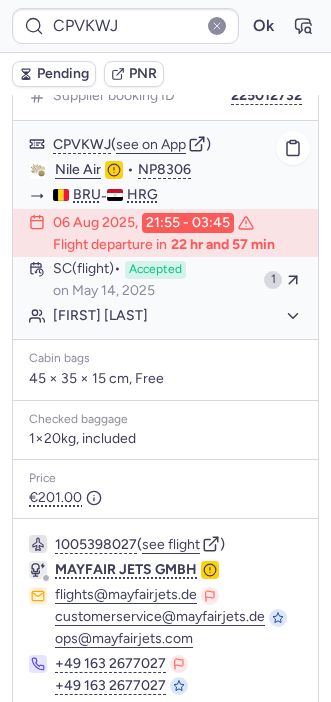 scroll, scrollTop: 389, scrollLeft: 0, axis: vertical 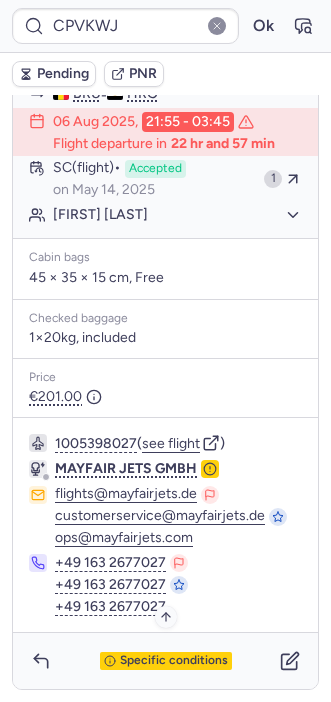 click on "Specific conditions" at bounding box center (174, 661) 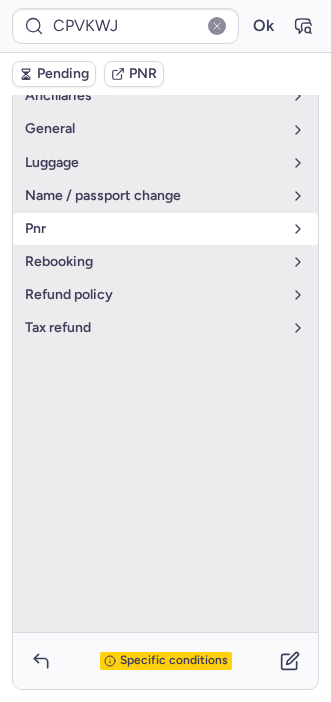 click on "pnr" at bounding box center (153, 229) 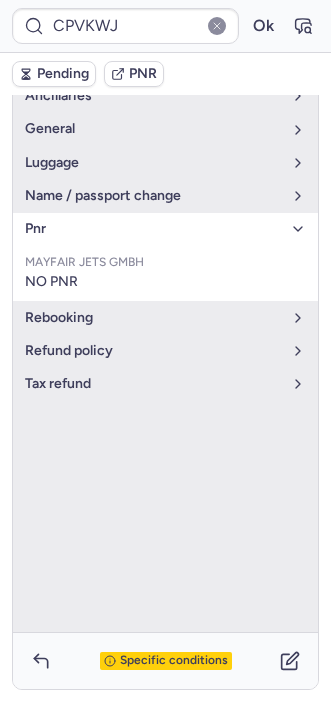 click on "Specific conditions" at bounding box center [174, 661] 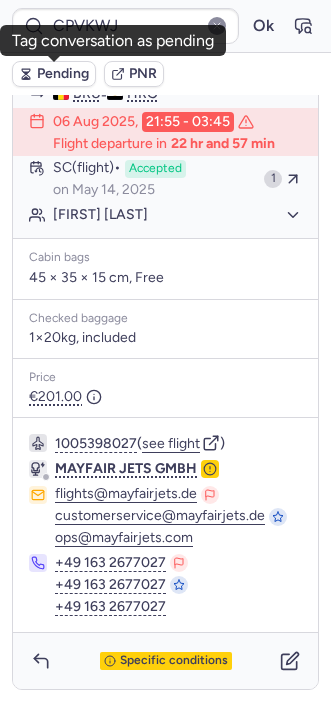 click on "Pending" at bounding box center (63, 74) 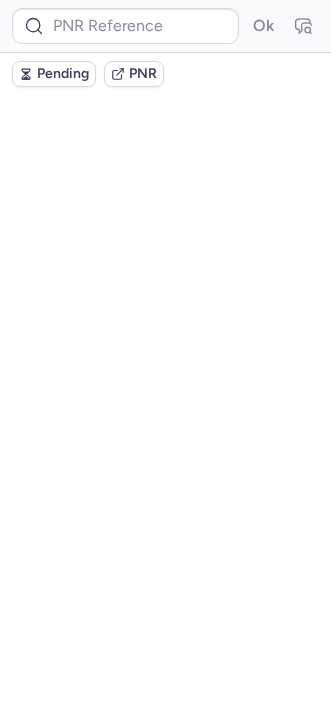 scroll, scrollTop: 0, scrollLeft: 0, axis: both 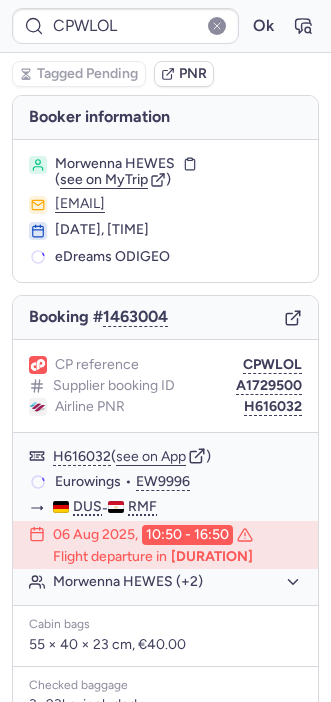 type on "CPIPD6" 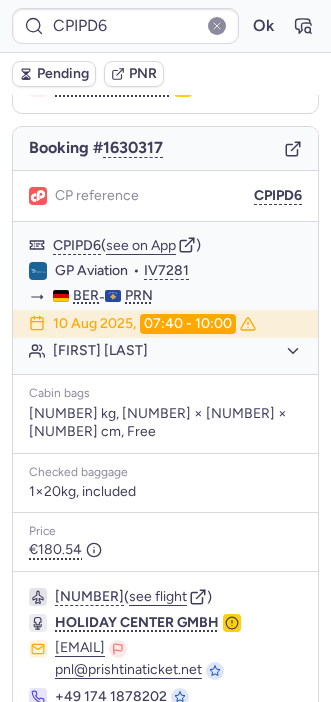 scroll, scrollTop: 239, scrollLeft: 0, axis: vertical 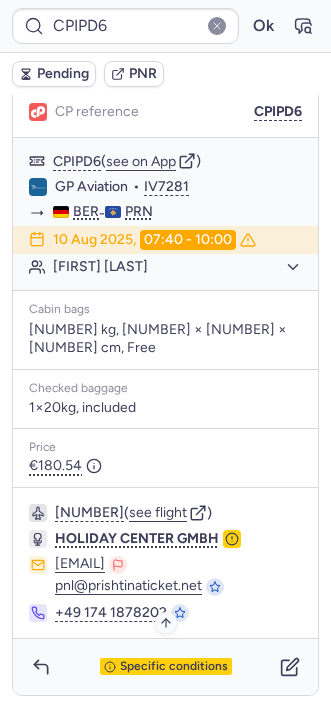 click on "Specific conditions" at bounding box center (174, 667) 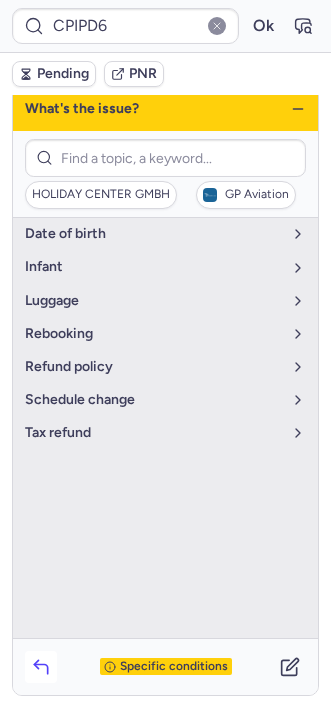 click 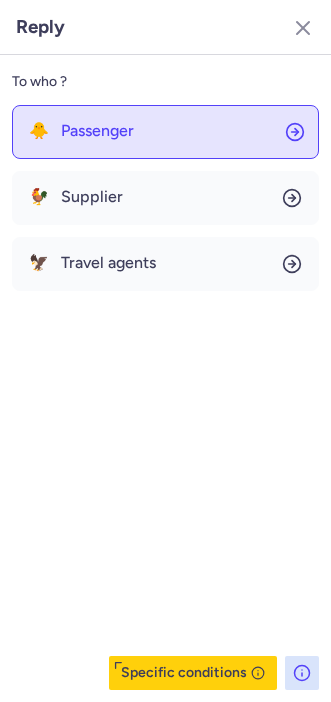click on "🐥 Passenger" 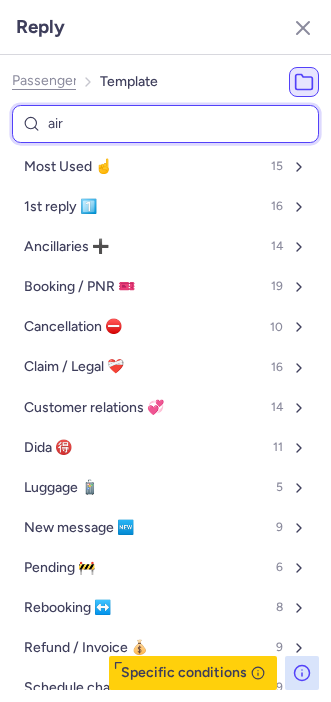 type on "airl" 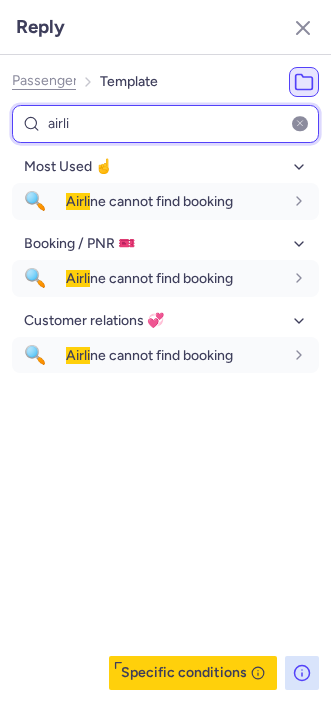 type on "airli" 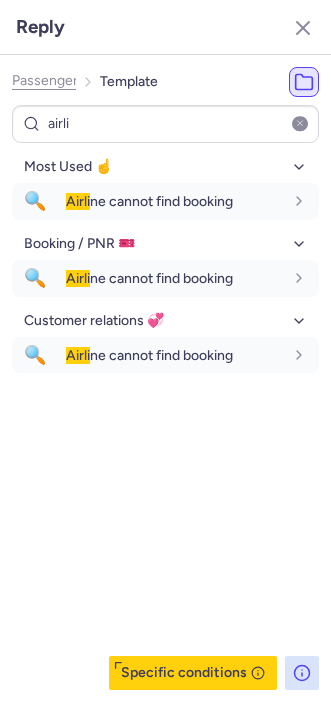 click on "Most Used ☝️ 🔍 Airli ne cannot find booking fr en de nl pt es it ru de Booking / PNR 🎫 🔍 Airli ne cannot find booking fr en de nl pt es it ru de Customer relations 💞 🔍 Airli ne cannot find booking fr en de nl pt es it ru de" at bounding box center [165, 420] 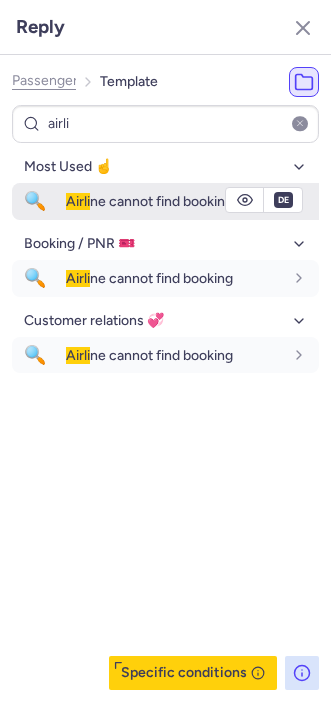 click on "Airli ne cannot find booking" at bounding box center [149, 201] 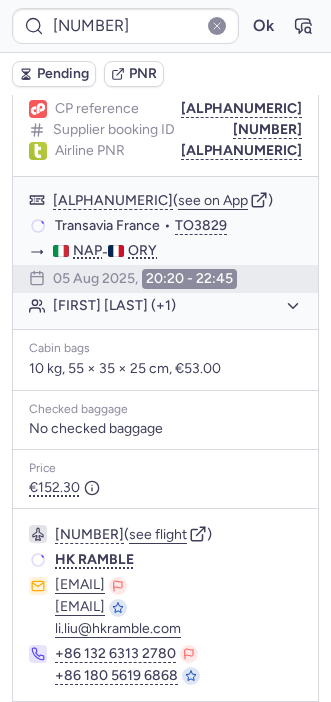 scroll, scrollTop: 239, scrollLeft: 0, axis: vertical 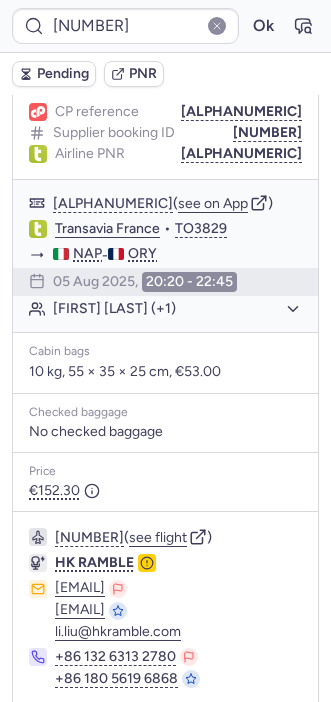 type on "[ALPHANUMERIC]" 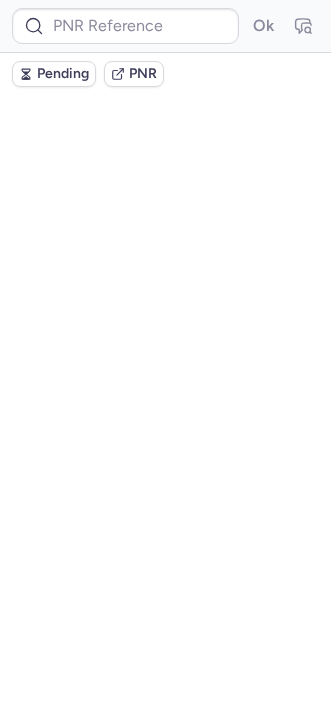 scroll, scrollTop: 0, scrollLeft: 0, axis: both 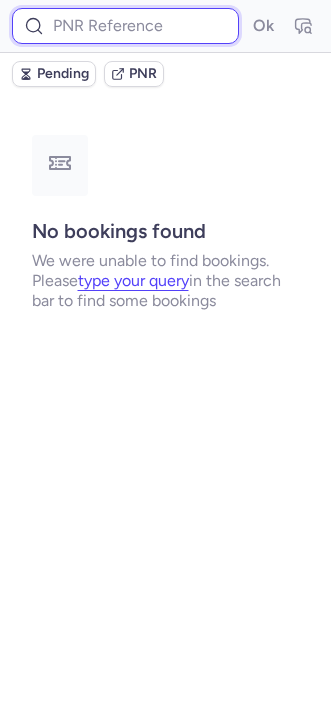 click at bounding box center (125, 26) 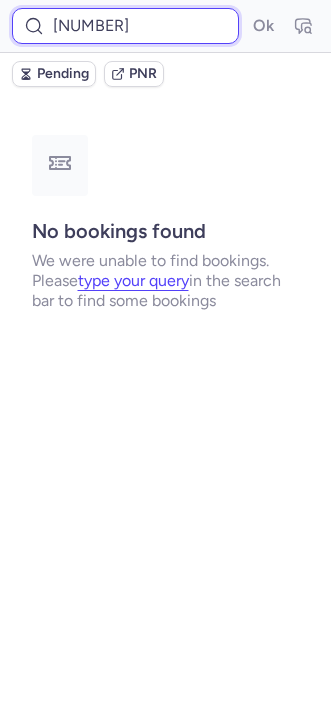 scroll, scrollTop: 0, scrollLeft: 20, axis: horizontal 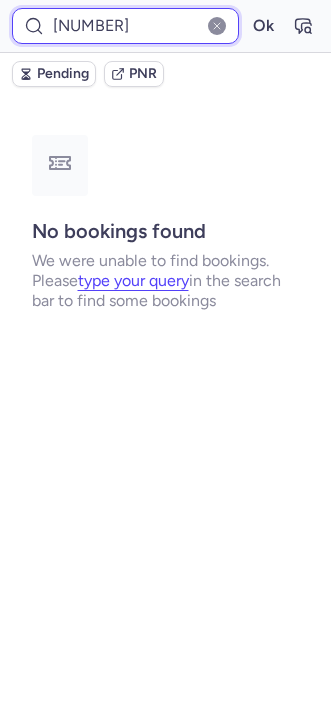 click on "Ok" at bounding box center (263, 26) 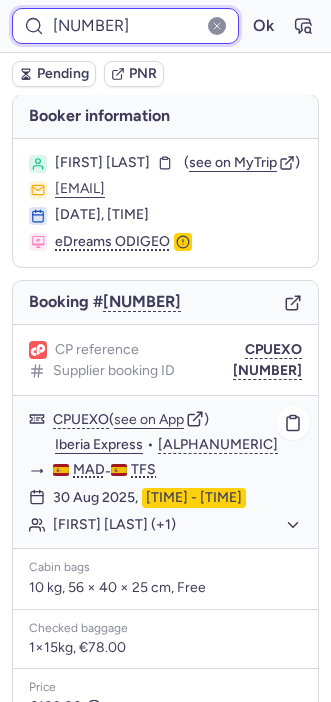 scroll, scrollTop: 0, scrollLeft: 0, axis: both 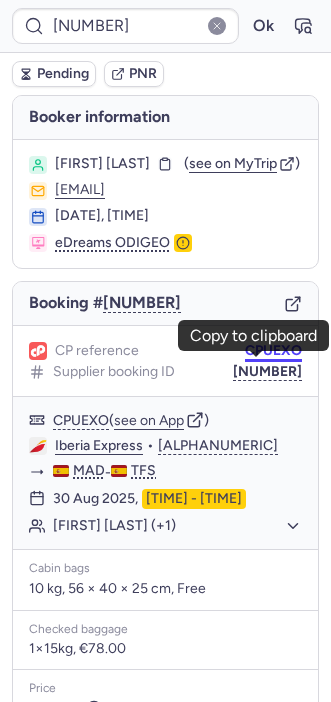 click on "CPUEXO" at bounding box center [273, 351] 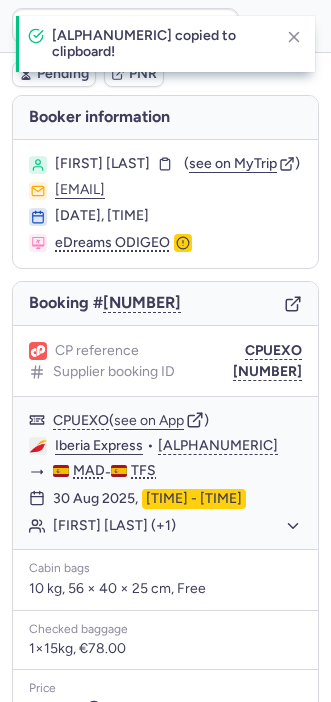 type on "CPUEXO" 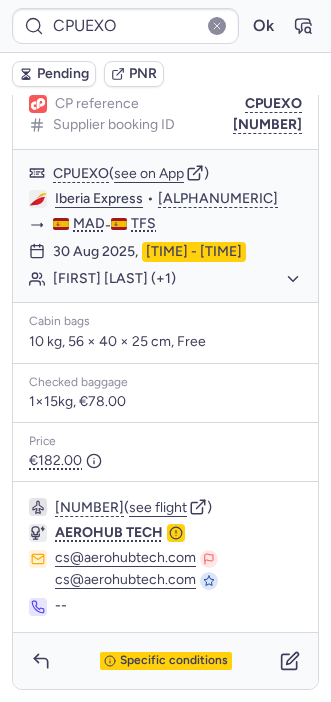 scroll, scrollTop: 0, scrollLeft: 0, axis: both 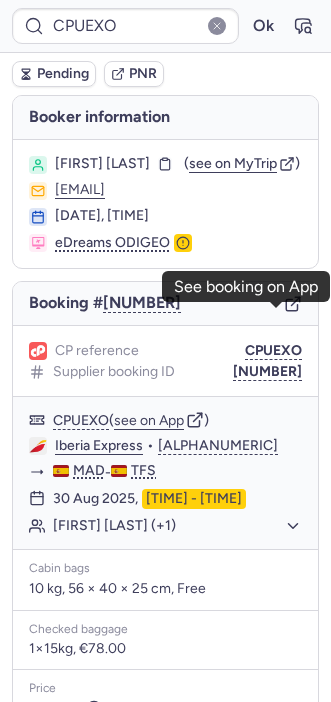 click 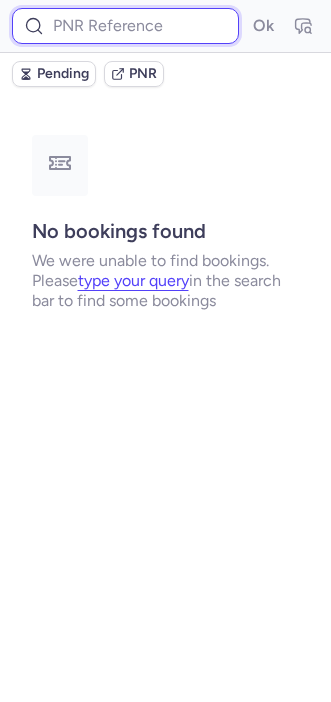 paste on "[ALPHANUMERIC]" 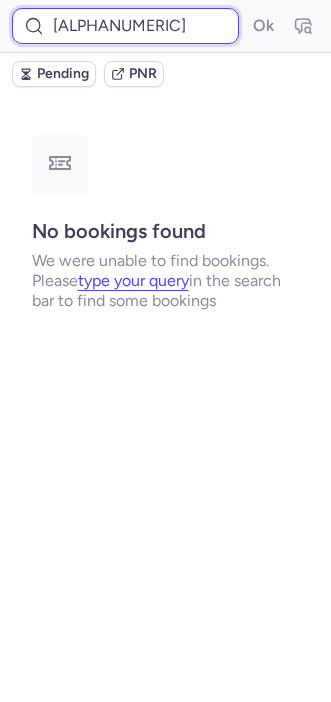click on "[ALPHANUMERIC]" at bounding box center (125, 26) 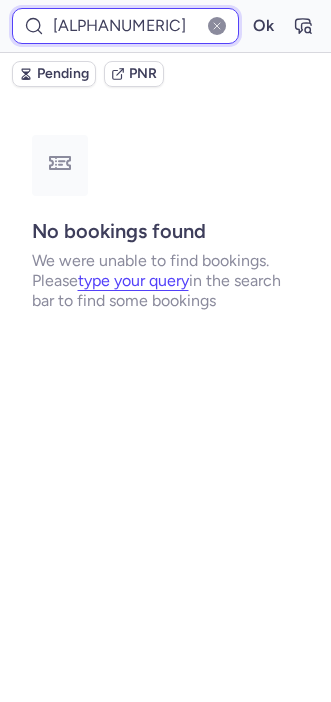 click on "Ok" at bounding box center (263, 26) 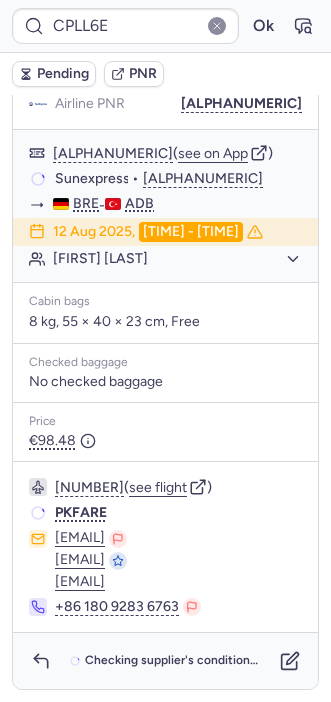 scroll, scrollTop: 317, scrollLeft: 0, axis: vertical 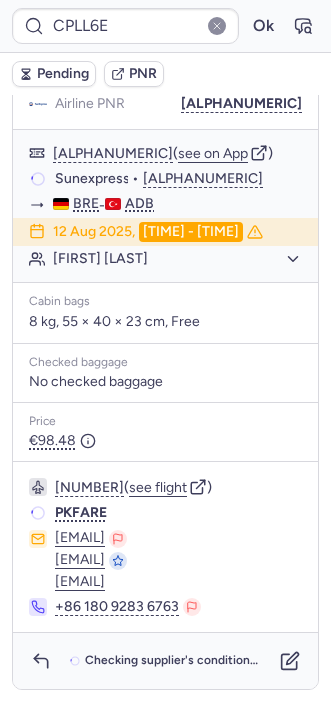 type on "[ALPHANUMERIC]" 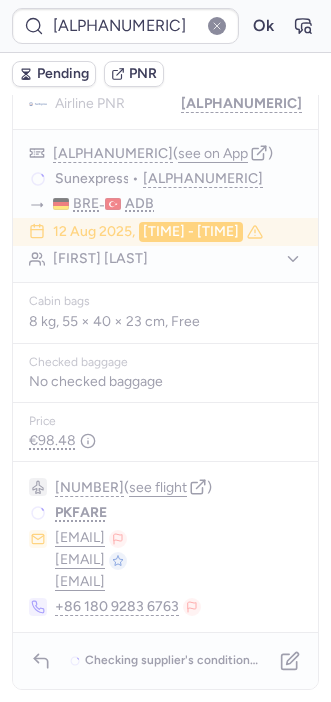 scroll, scrollTop: 0, scrollLeft: 0, axis: both 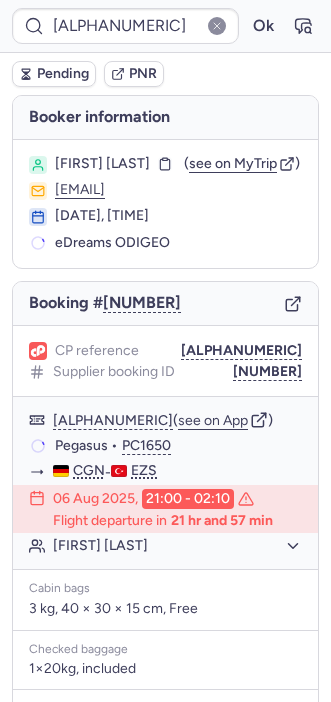 type on "[ALPHANUMERIC]" 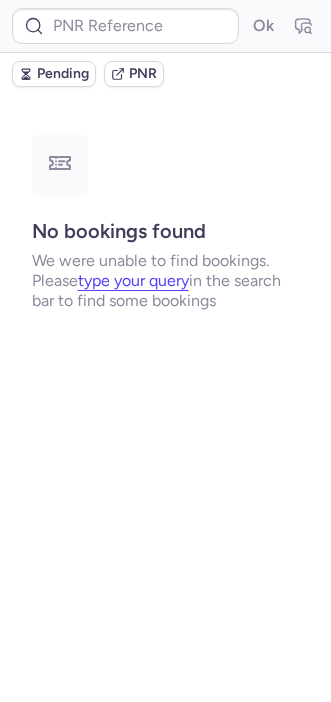 type on "[ALPHANUMERIC]" 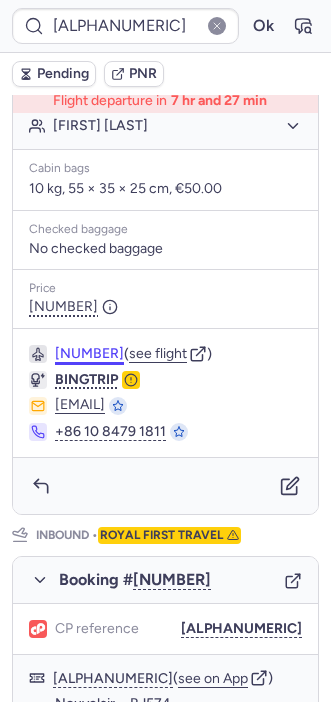 scroll, scrollTop: 569, scrollLeft: 0, axis: vertical 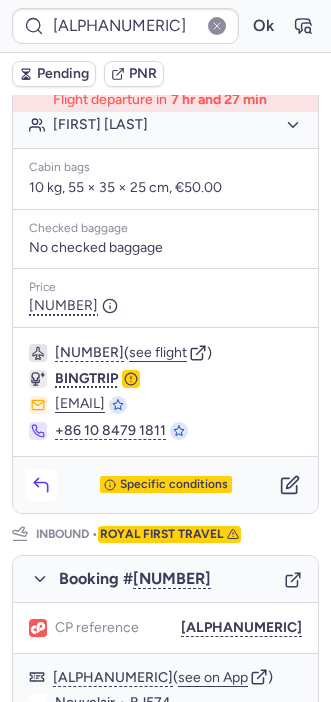 click 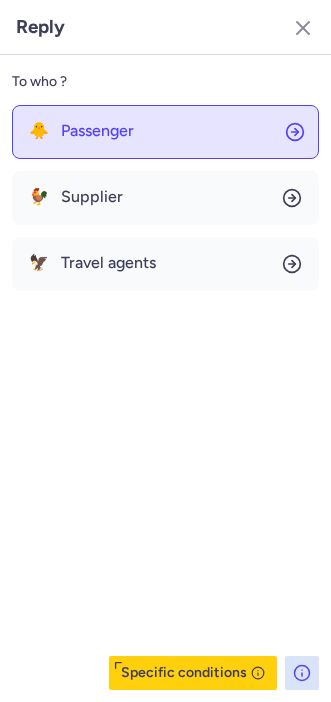 click on "🐥 Passenger" 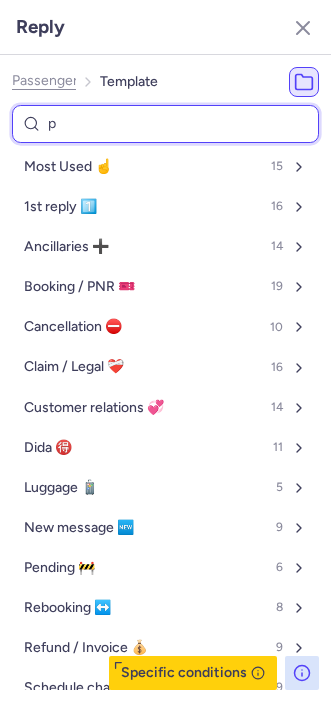 type on "pn" 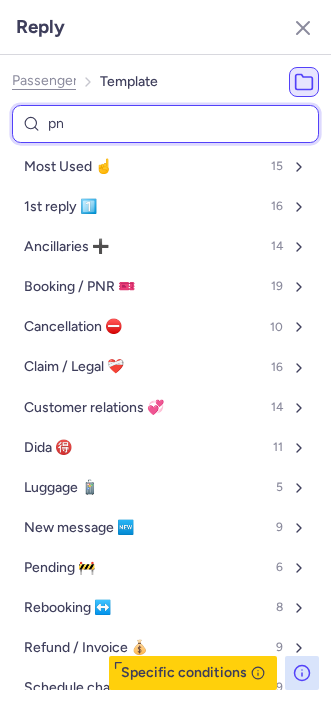 select on "en" 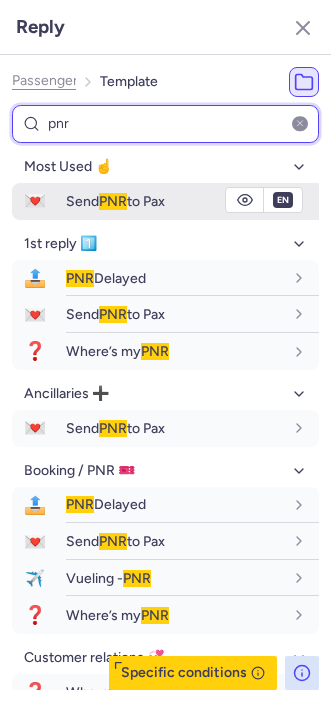 type on "pnr" 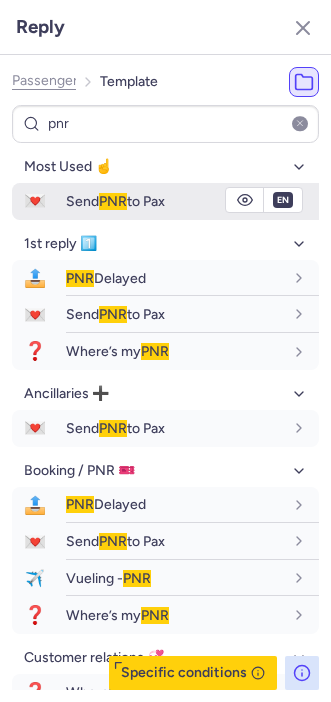 click on "💌" at bounding box center (35, 201) 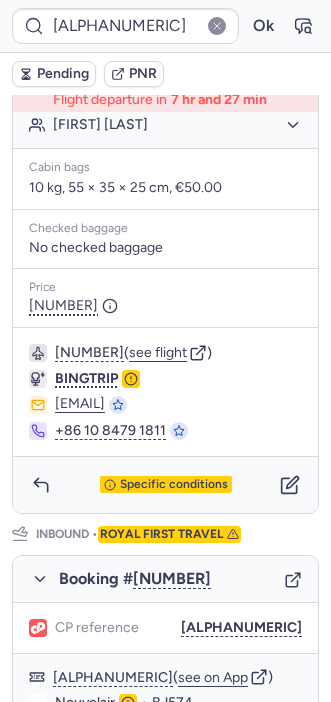 scroll, scrollTop: 434, scrollLeft: 0, axis: vertical 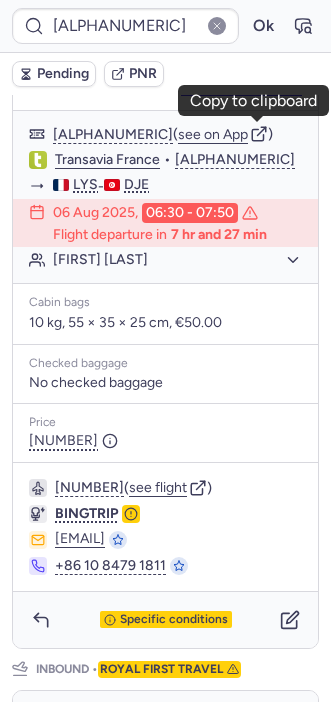 click on "[ALPHANUMERIC]" at bounding box center [241, 85] 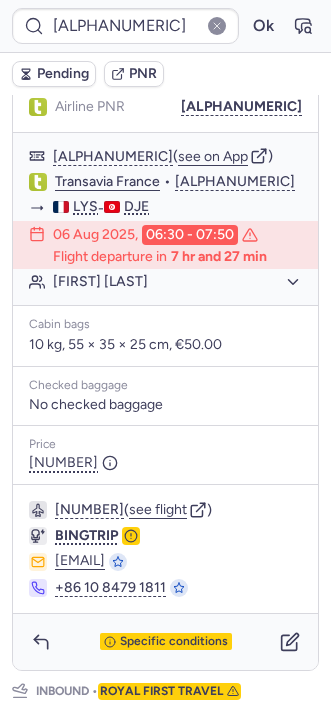 scroll, scrollTop: 411, scrollLeft: 0, axis: vertical 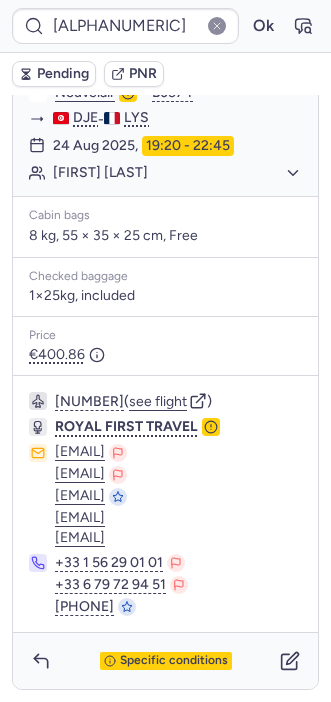 click on "Specific conditions" at bounding box center [165, 661] 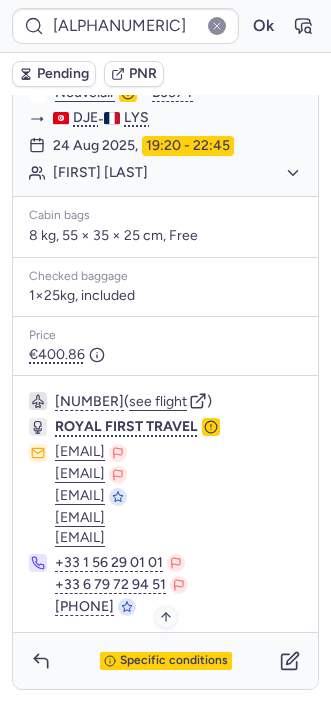 click on "Specific conditions" at bounding box center [174, 661] 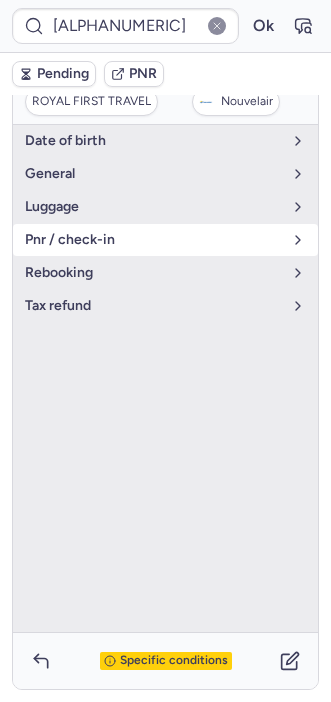 click on "pnr / check-in" at bounding box center [153, 240] 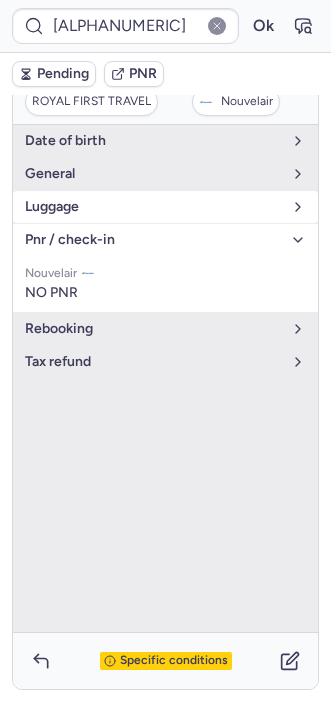 click on "luggage" at bounding box center (153, 207) 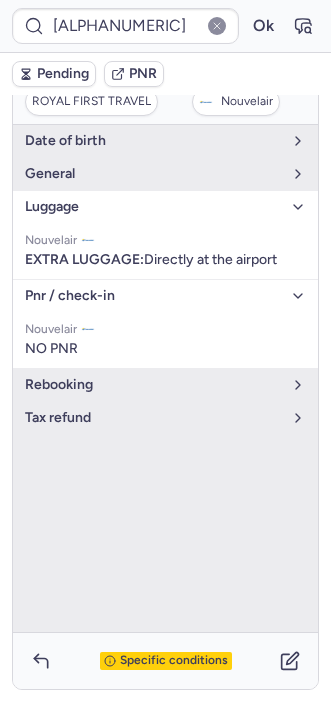 click on "Specific conditions" at bounding box center (174, 661) 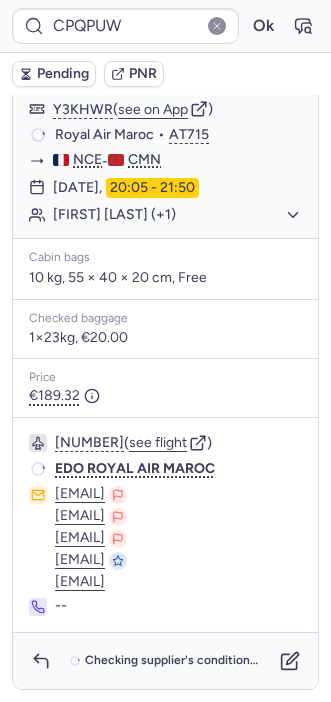 scroll, scrollTop: 343, scrollLeft: 0, axis: vertical 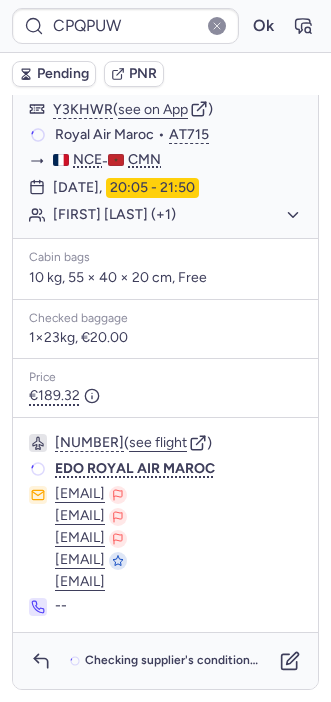 type on "CPC2LS" 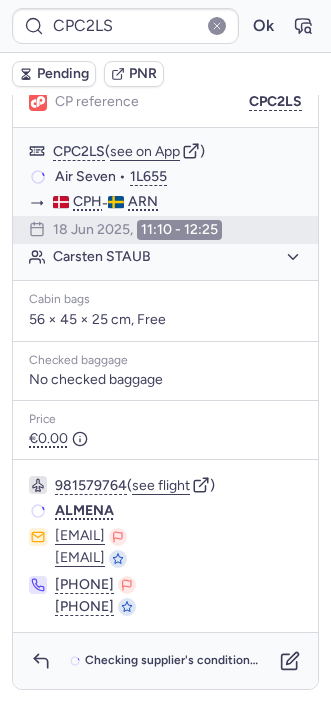 scroll, scrollTop: 318, scrollLeft: 0, axis: vertical 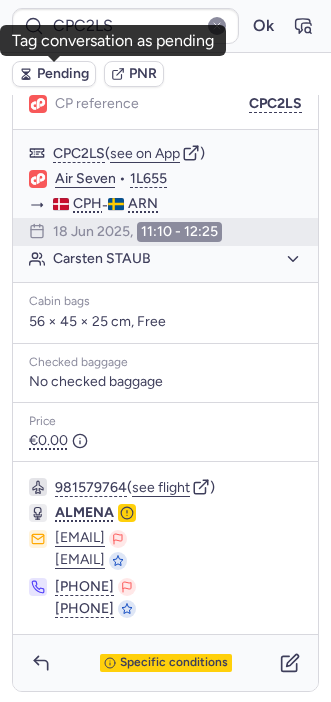 click on "Pending" at bounding box center [54, 74] 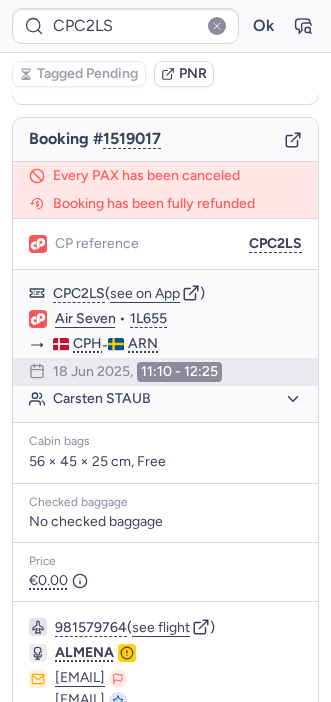 scroll, scrollTop: 318, scrollLeft: 0, axis: vertical 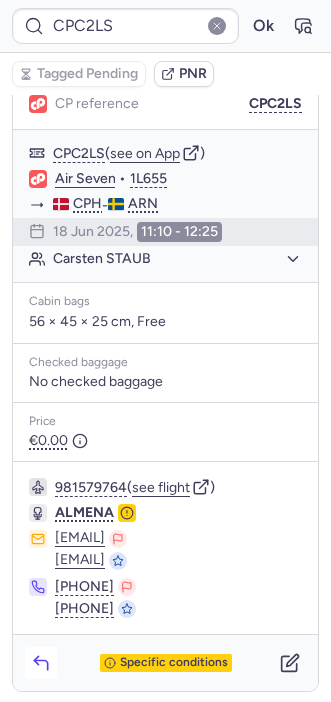 click at bounding box center [41, 663] 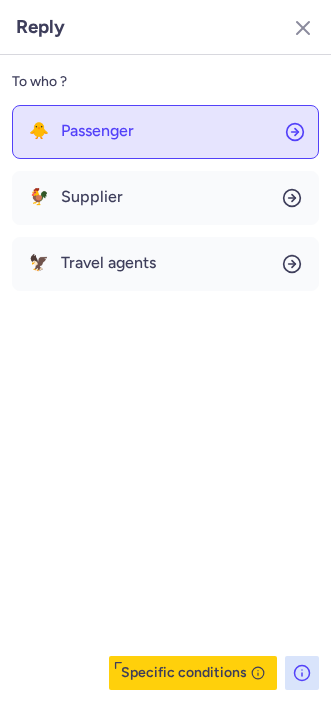 click on "🐥 Passenger" 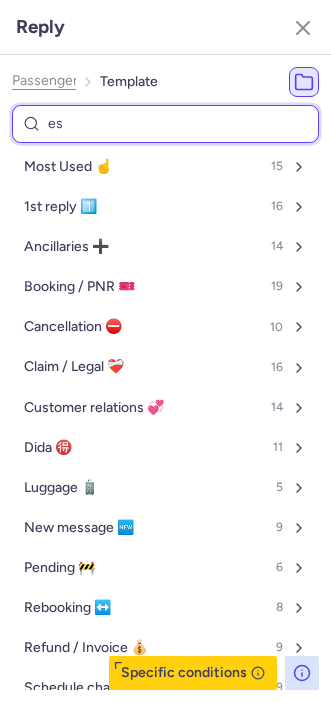 type on "esc" 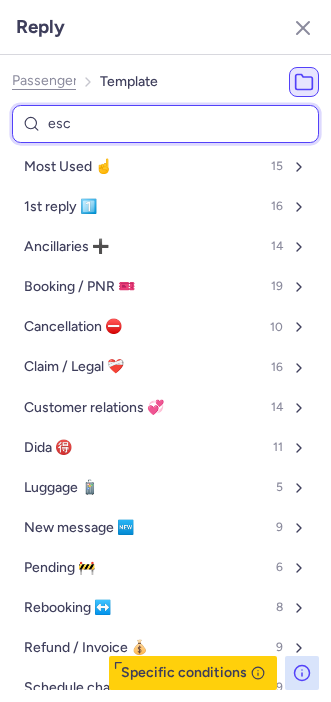 select on "en" 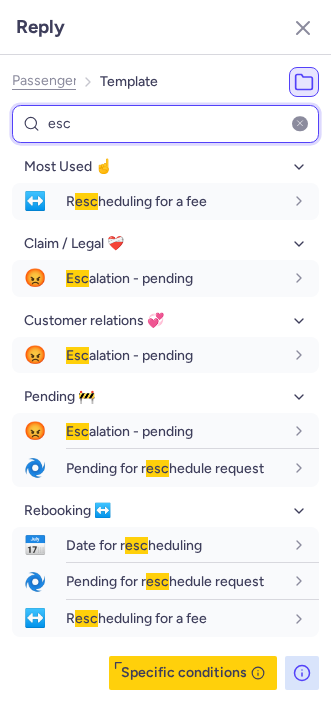 type on "esc" 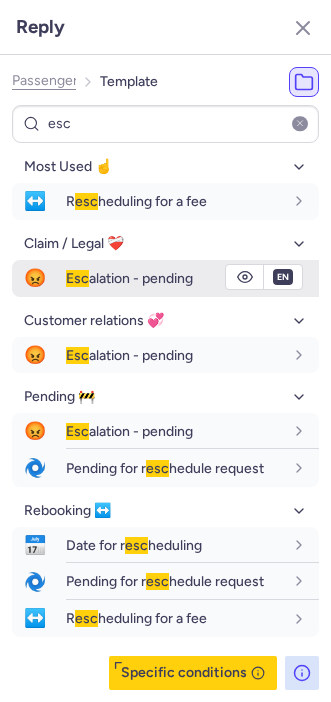 click on "Esc alation - pending" at bounding box center (129, 278) 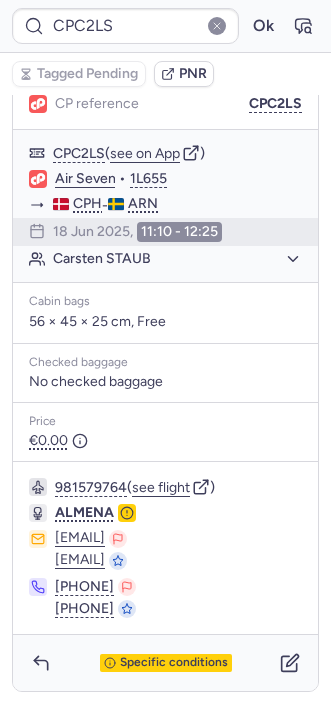 type on "CPKWKM" 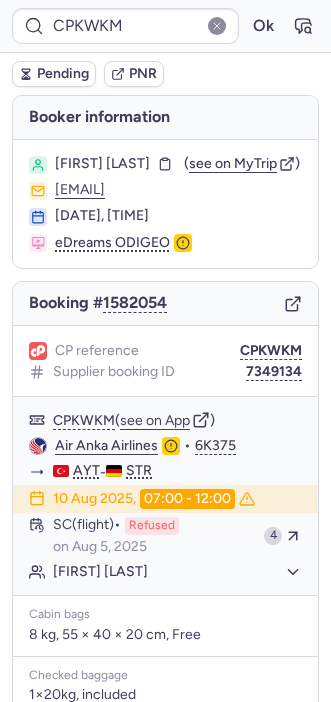 scroll, scrollTop: 0, scrollLeft: 0, axis: both 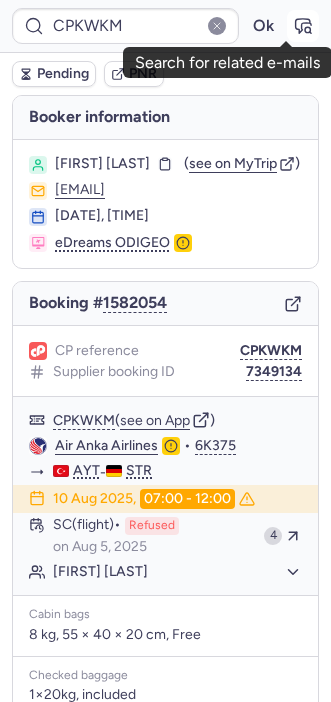 click at bounding box center (303, 26) 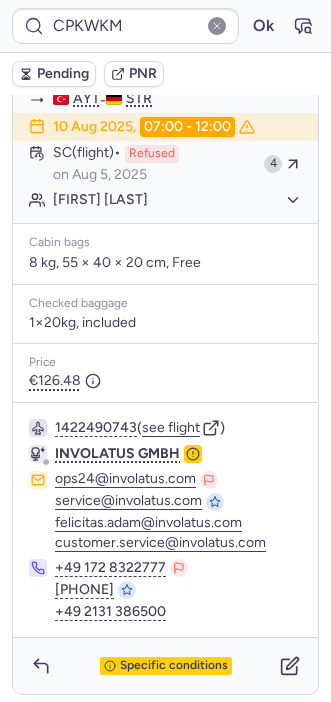 scroll, scrollTop: 389, scrollLeft: 0, axis: vertical 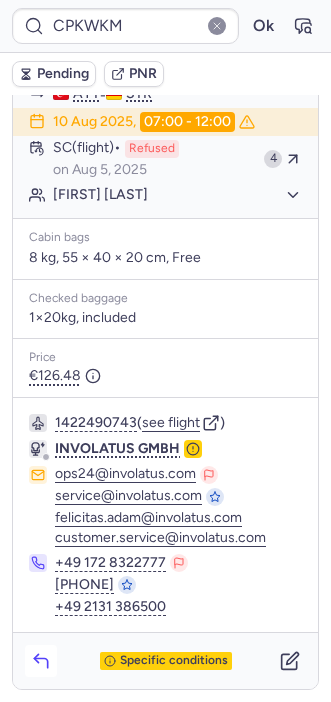 click 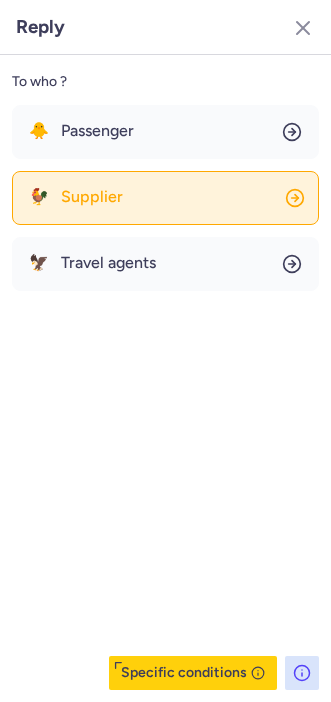 click on "🐓 Supplier" 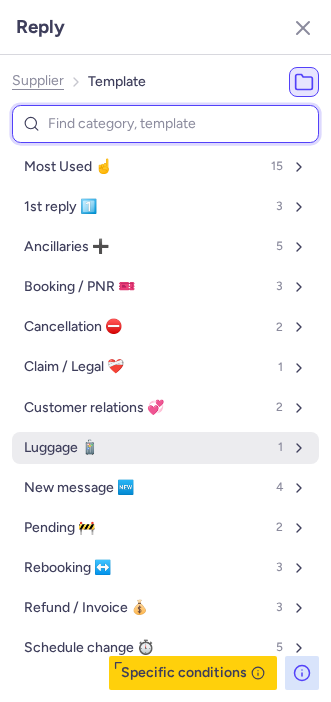 scroll, scrollTop: 15, scrollLeft: 0, axis: vertical 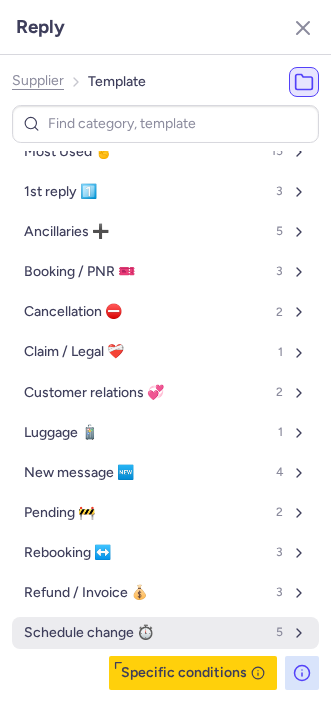 click on "Schedule change ⏱️" at bounding box center [89, 633] 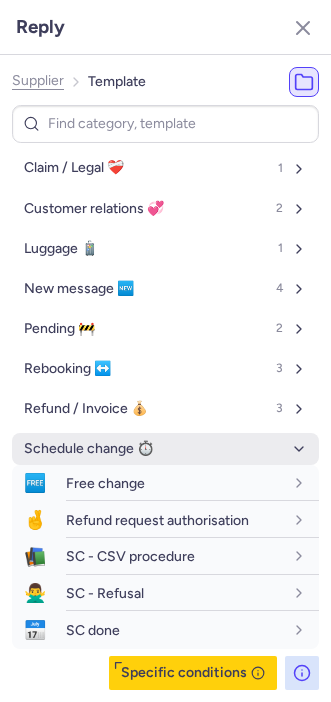 scroll, scrollTop: 199, scrollLeft: 0, axis: vertical 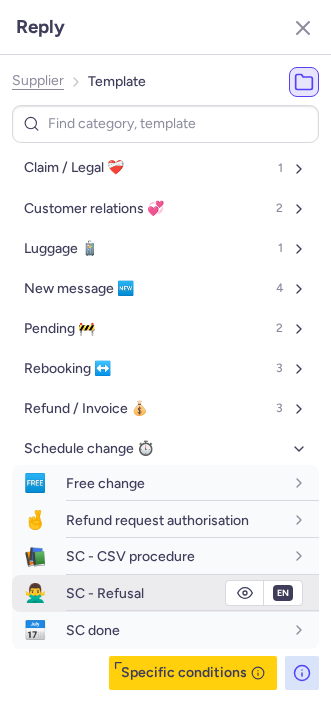 click on "SC - Refusal" at bounding box center [105, 593] 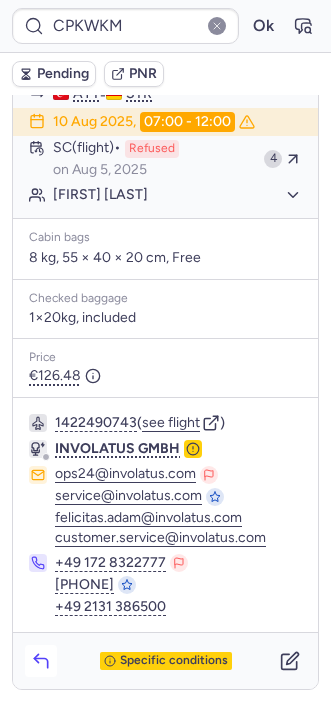 click 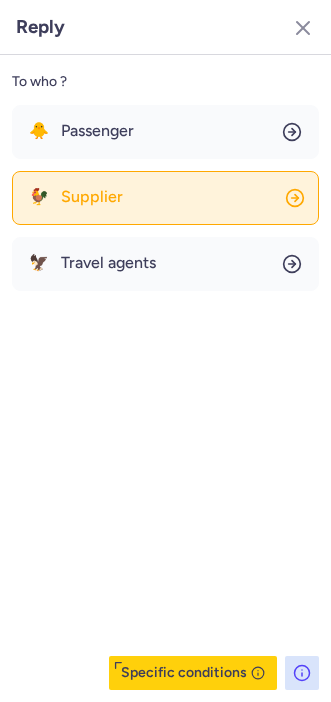 click on "🐓 Supplier" 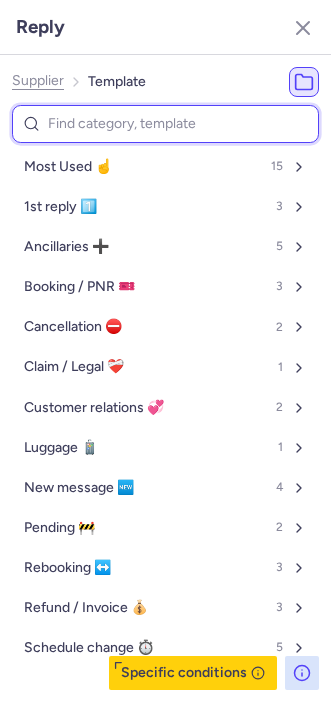 scroll, scrollTop: 15, scrollLeft: 0, axis: vertical 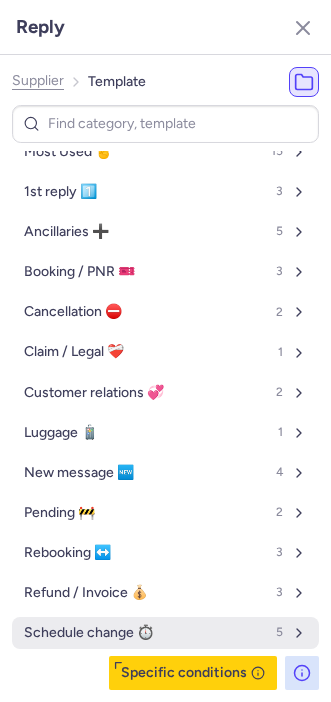 click on "Schedule change ⏱️" at bounding box center [89, 633] 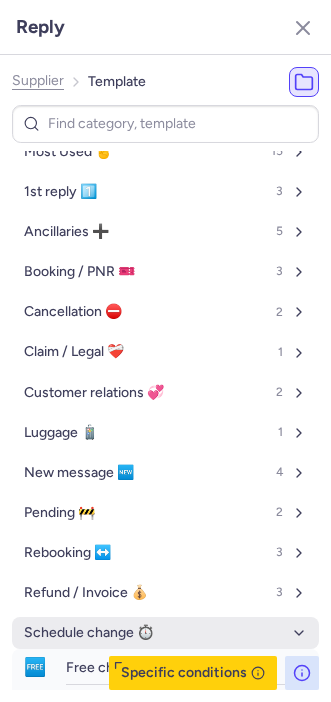 scroll, scrollTop: 199, scrollLeft: 0, axis: vertical 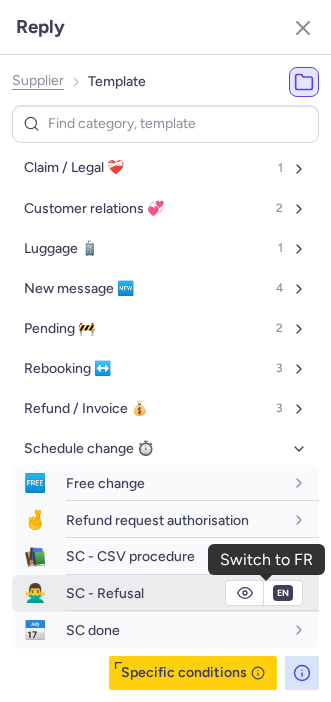 click on "en" at bounding box center (283, 593) 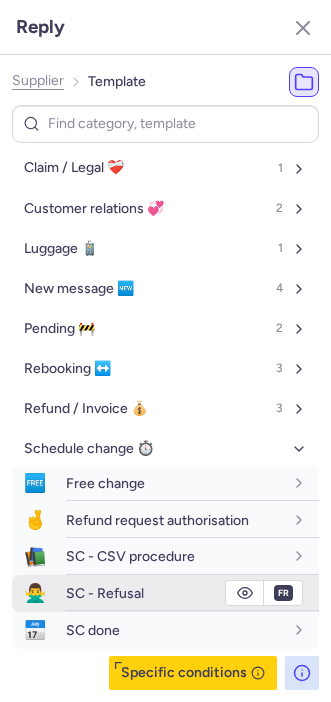 click on "fr" at bounding box center (283, 593) 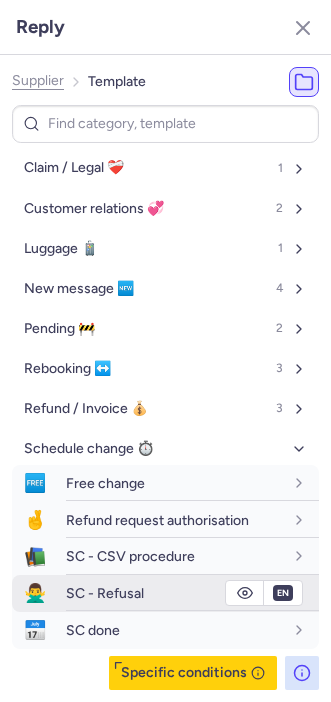 click on "en" at bounding box center [283, 593] 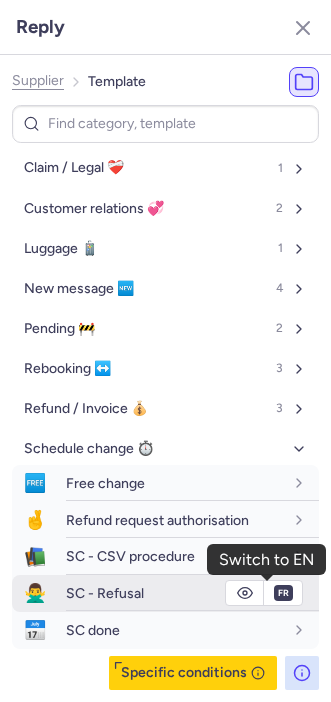 click on "fr" at bounding box center (283, 593) 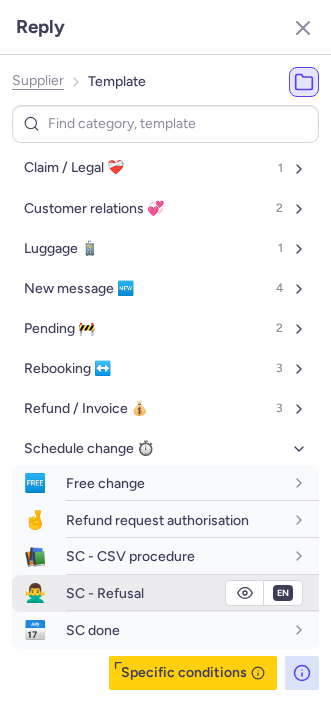 click on "SC - Refusal" at bounding box center (192, 593) 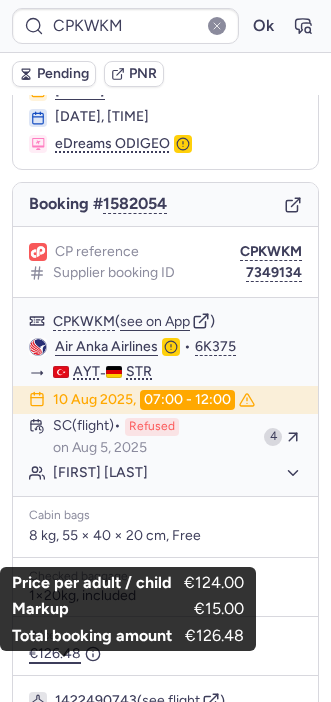 scroll, scrollTop: 0, scrollLeft: 0, axis: both 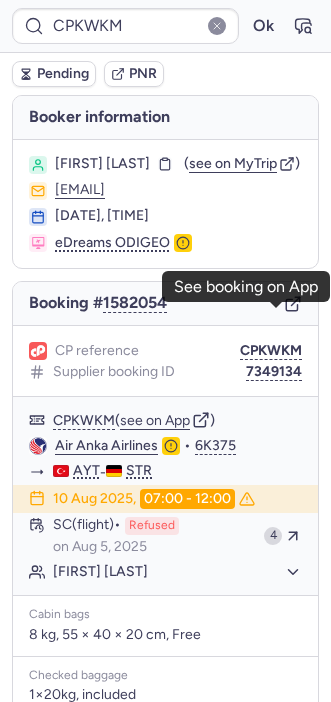 click 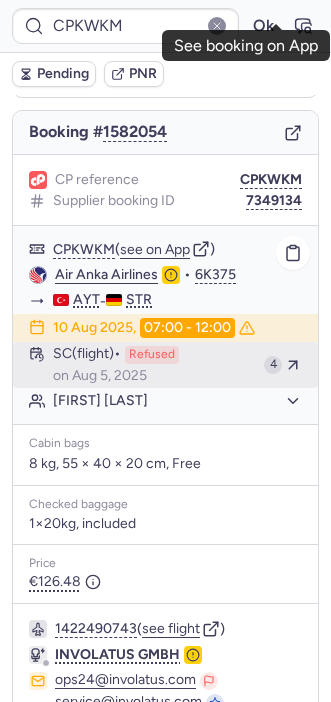 scroll, scrollTop: 389, scrollLeft: 0, axis: vertical 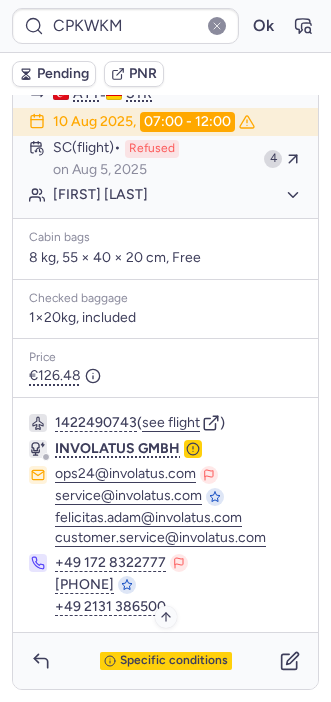 click on "Specific conditions" at bounding box center [174, 661] 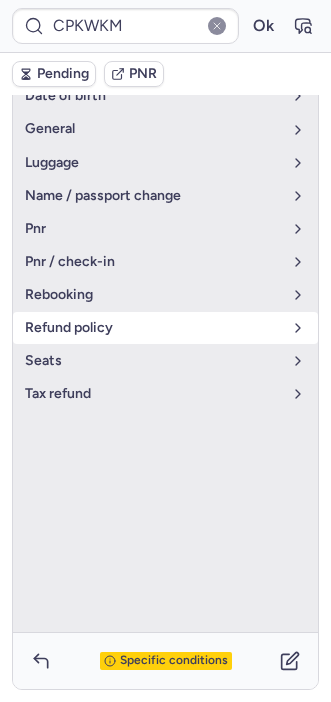 click on "refund policy" at bounding box center (153, 328) 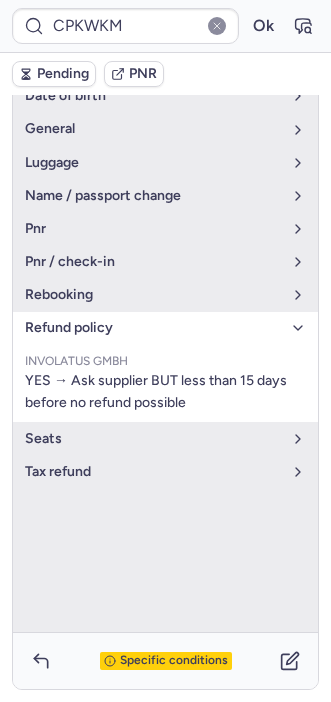 click on "Specific conditions" at bounding box center (174, 661) 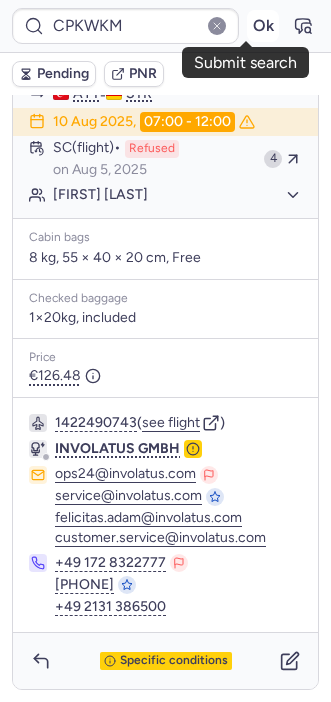 click on "Ok" at bounding box center [263, 26] 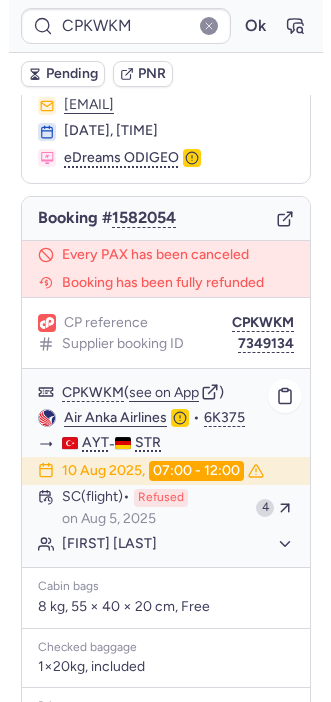 scroll, scrollTop: 446, scrollLeft: 0, axis: vertical 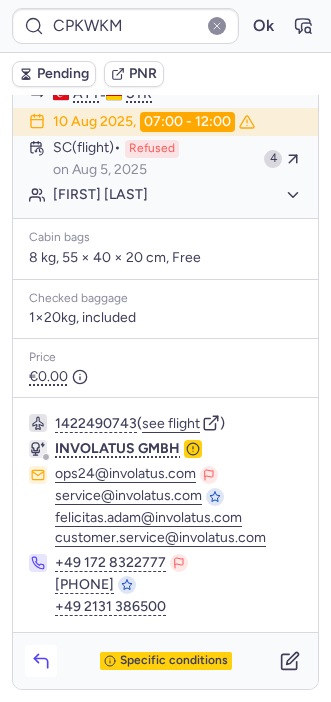 click at bounding box center (41, 661) 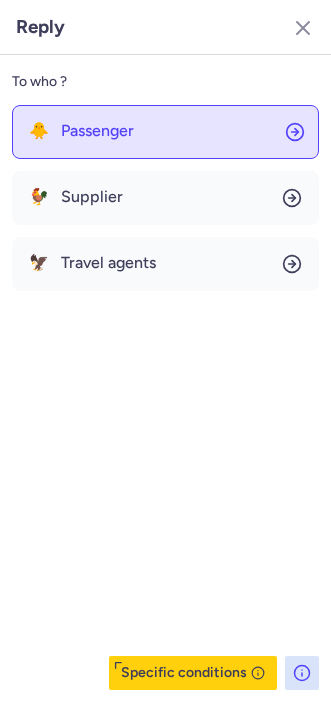 click on "🐥 Passenger" 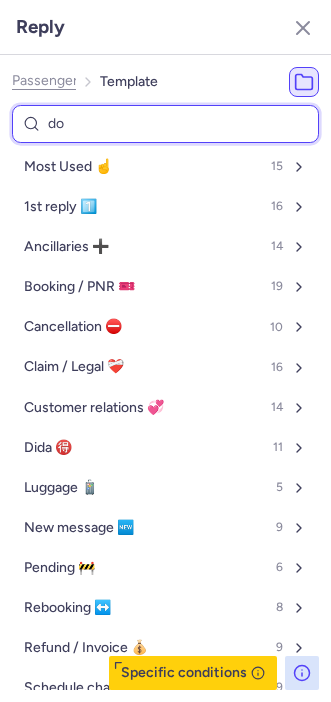type on "don" 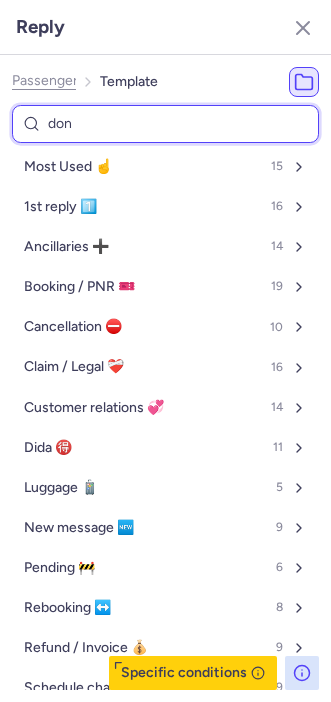 select on "en" 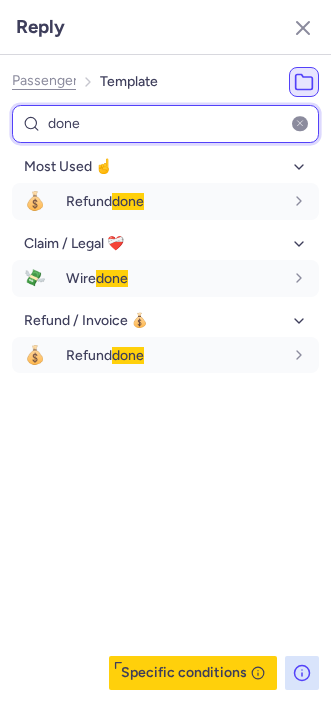 type on "done" 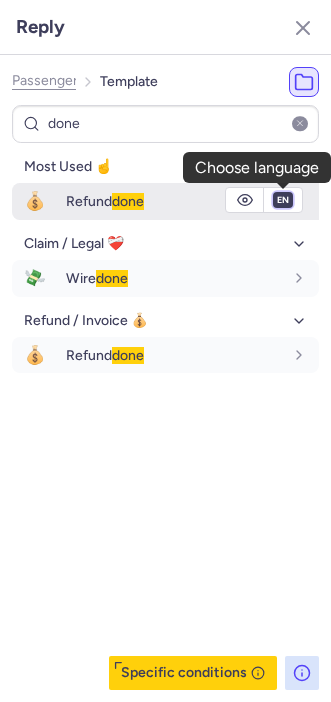 click on "fr en de nl pt es it ru" at bounding box center [283, 200] 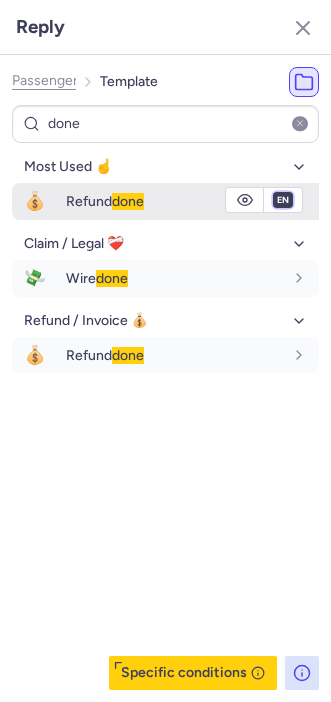 select on "de" 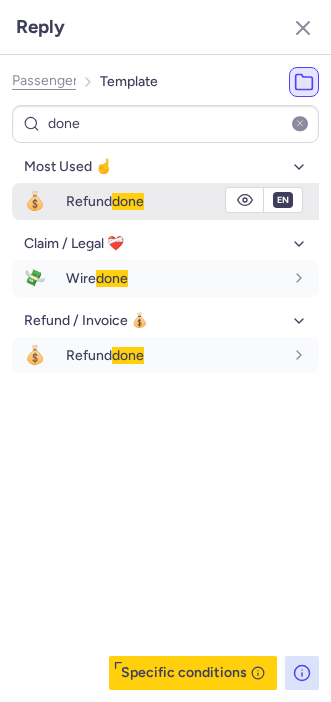 click on "fr en de nl pt es it ru" at bounding box center [283, 200] 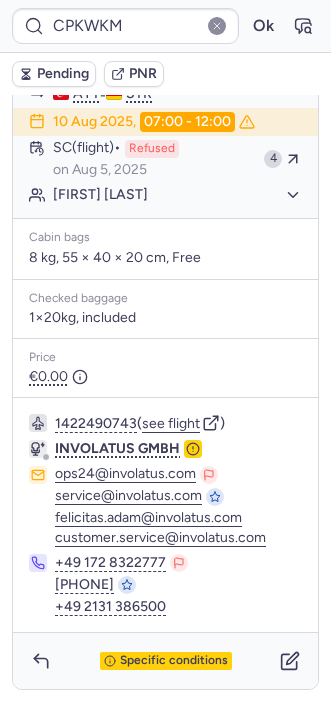 type on "CPQBB3" 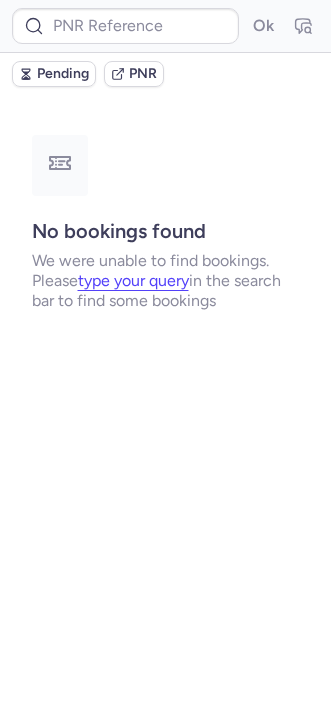 scroll, scrollTop: 0, scrollLeft: 0, axis: both 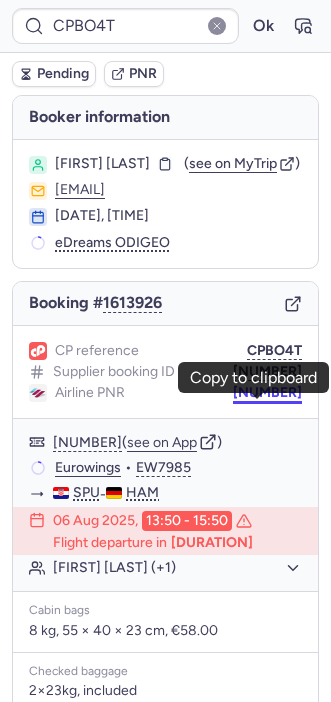 click on "[NUMBER]" at bounding box center [267, 393] 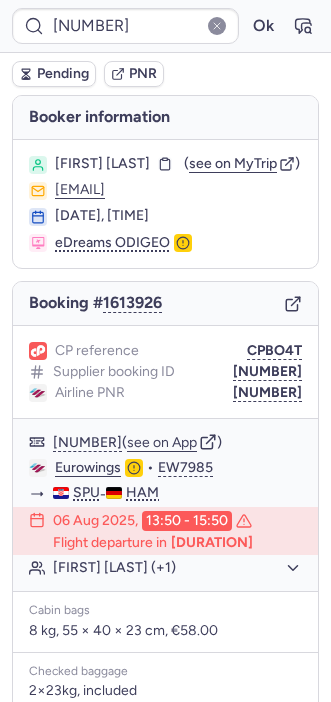 type on "CPQBB3" 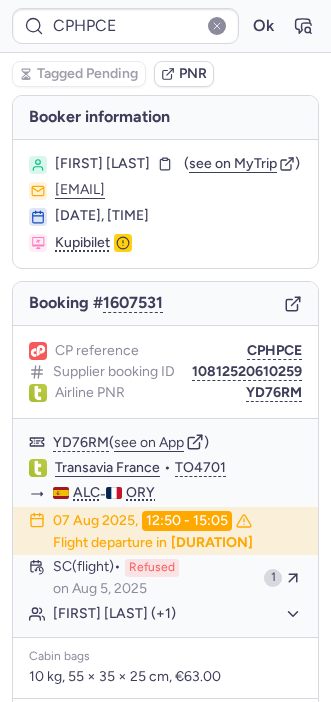 type on "CPBO4T" 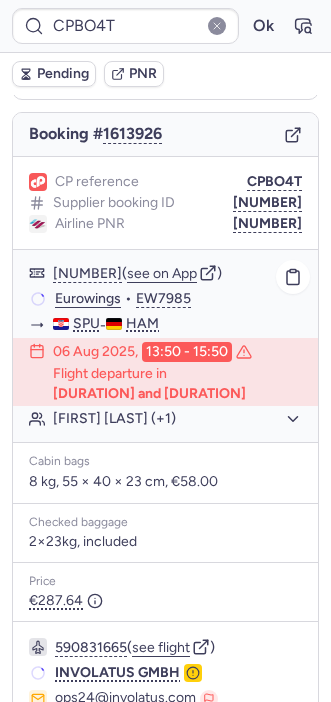 scroll, scrollTop: 384, scrollLeft: 0, axis: vertical 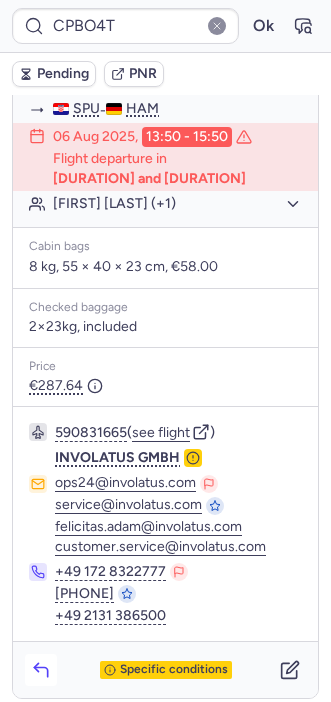 click 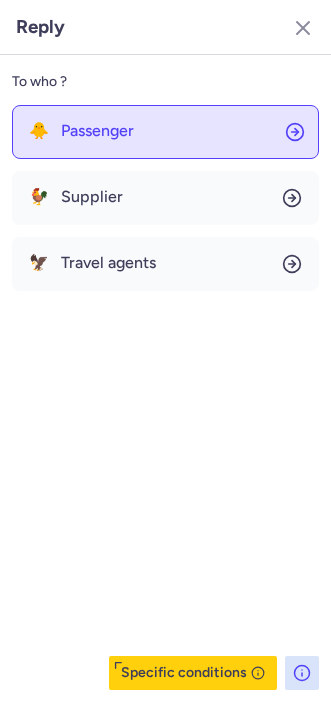 click on "🐥 Passenger" 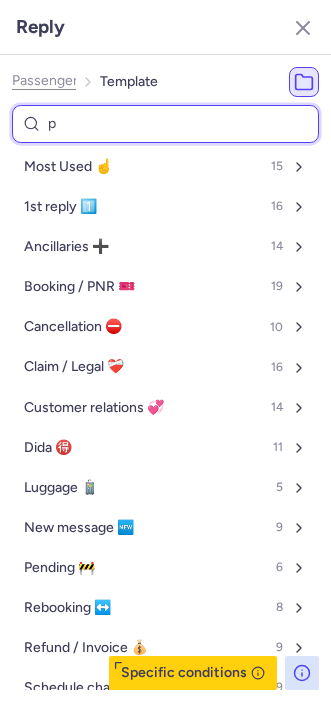 type on "pn" 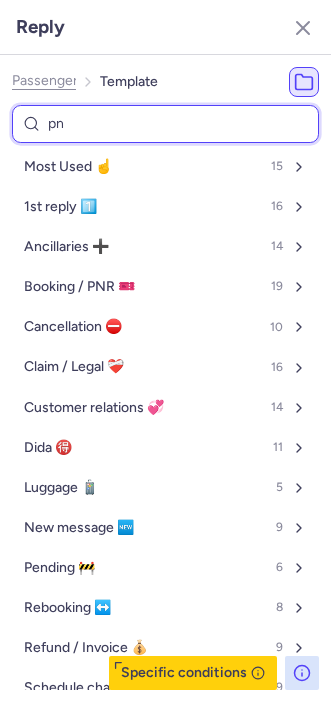 select on "en" 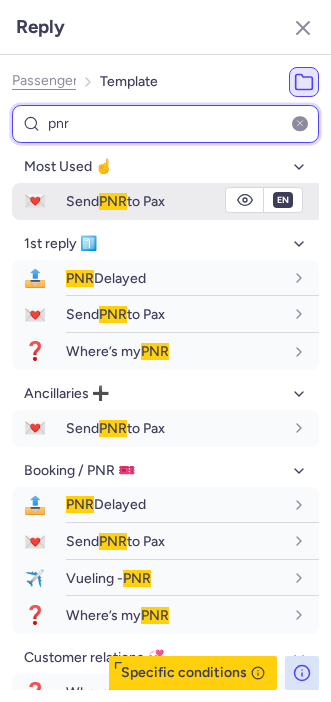 type on "pnr" 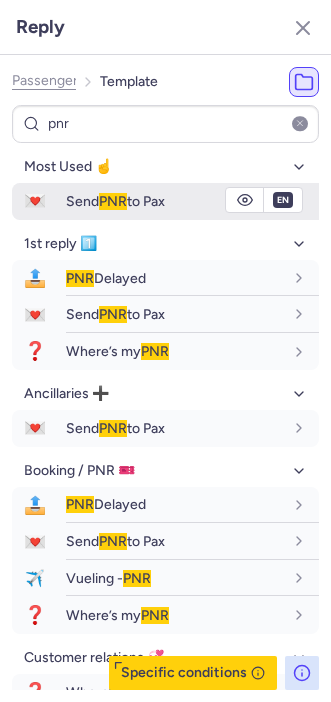 click on "Send  PNR  to Pax" at bounding box center [115, 201] 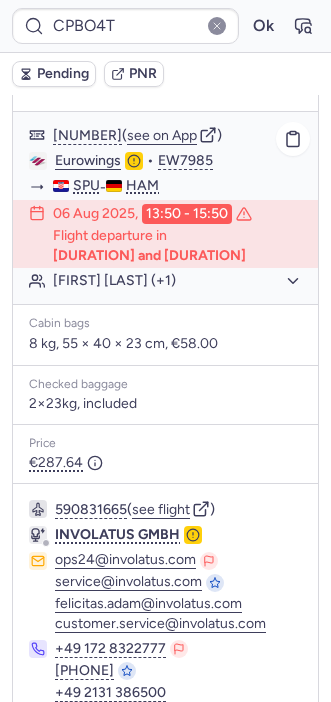 scroll, scrollTop: 304, scrollLeft: 0, axis: vertical 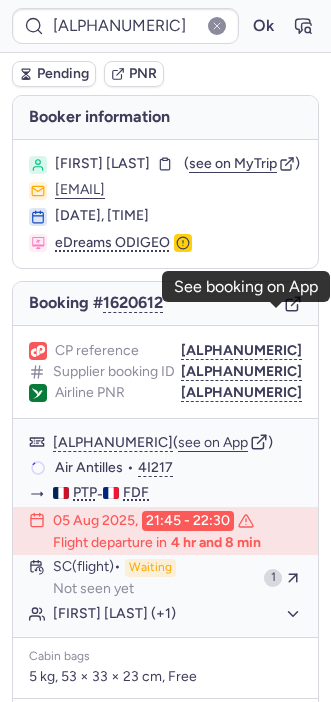 click 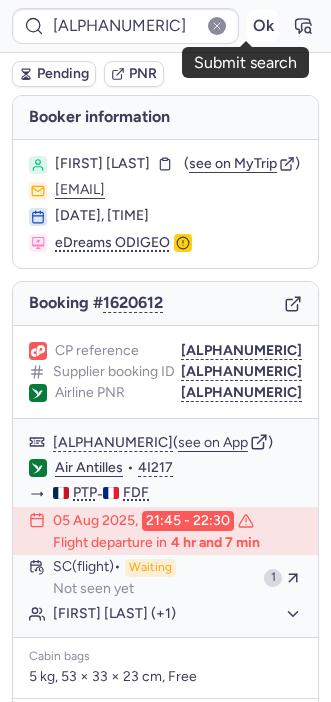 click on "Ok" at bounding box center [263, 26] 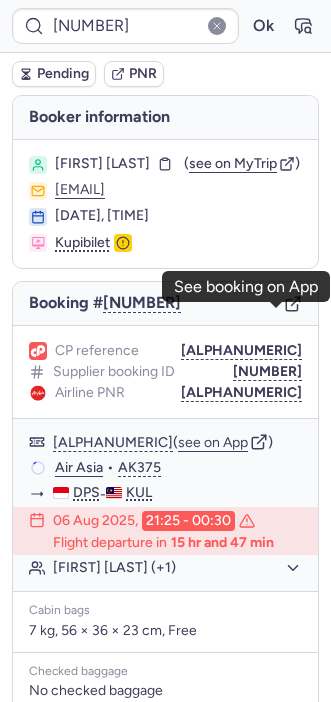 click 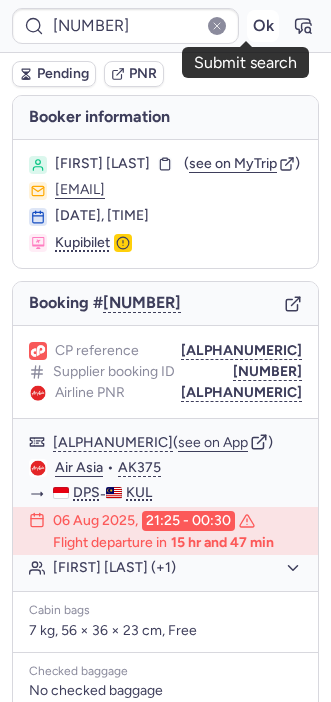 click on "Ok" at bounding box center (263, 26) 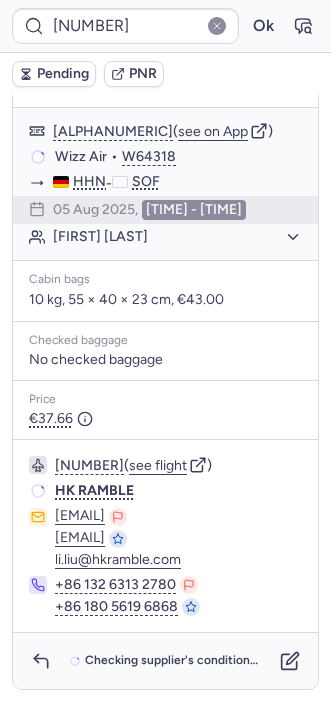 scroll, scrollTop: 322, scrollLeft: 0, axis: vertical 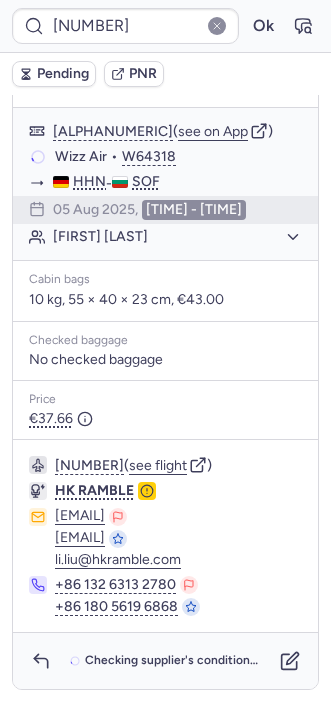 type on "[ALPHANUMERIC]" 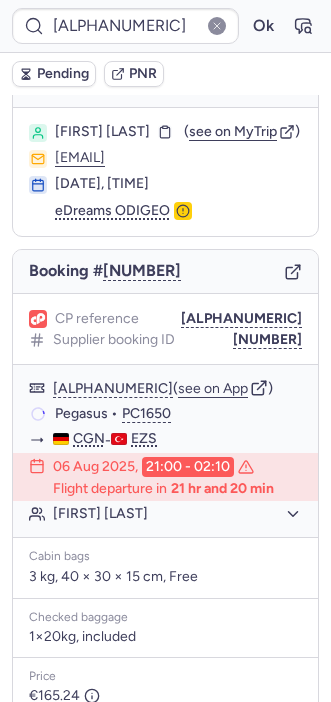 scroll, scrollTop: 431, scrollLeft: 0, axis: vertical 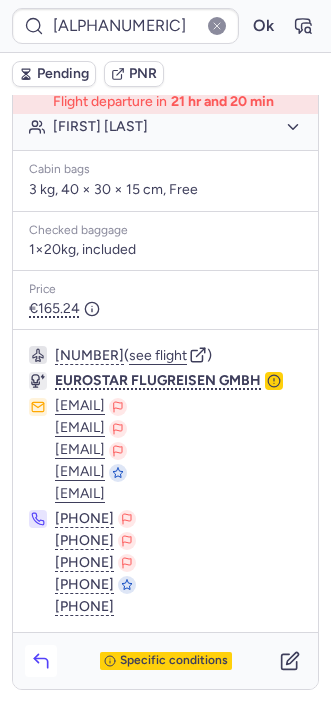 click 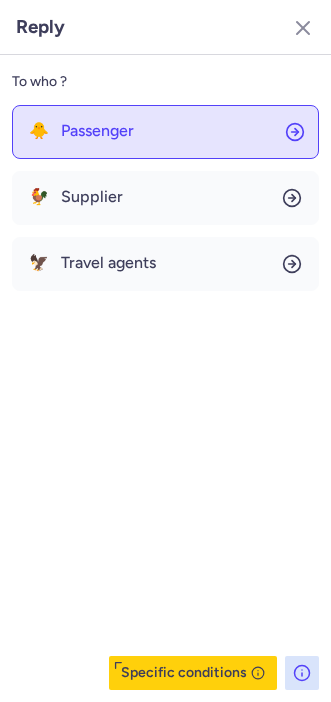 click on "Passenger" at bounding box center (97, 131) 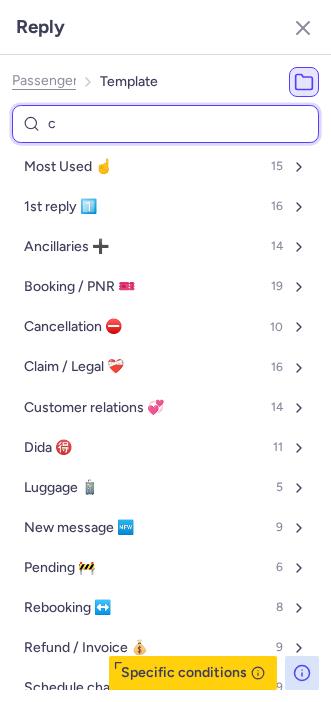 type on "ca" 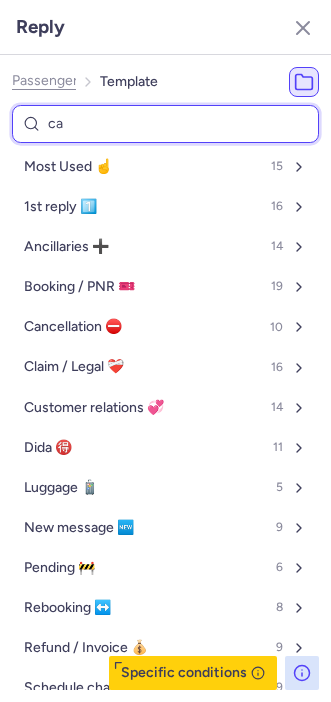 select on "en" 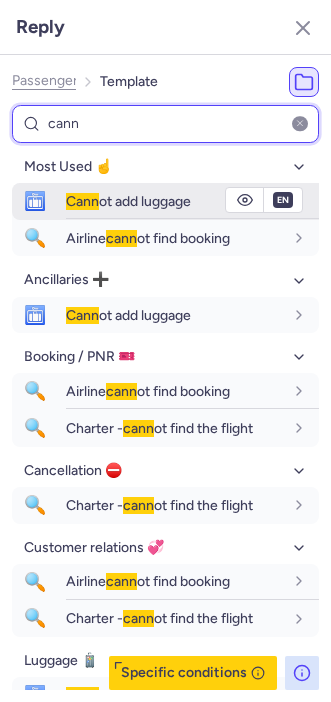 type on "cann" 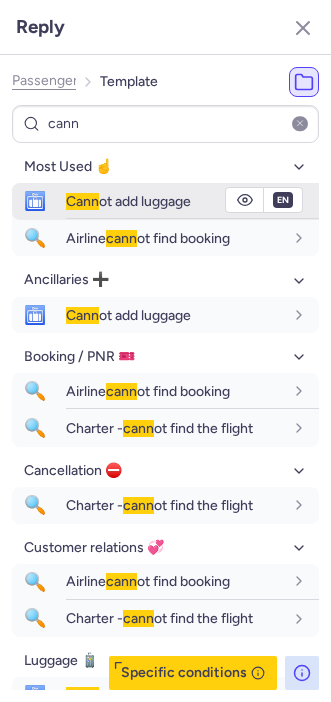 click on "Cann" at bounding box center [82, 201] 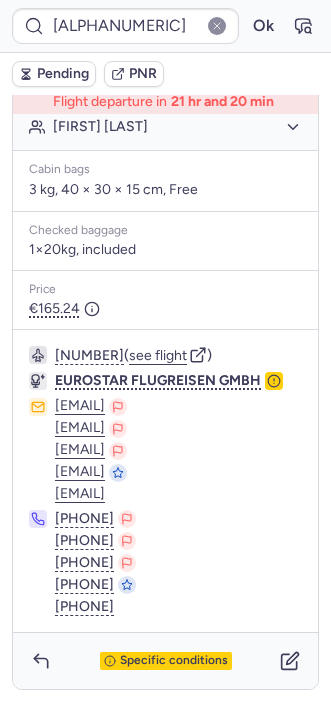 type on "[ALPHANUMERIC]" 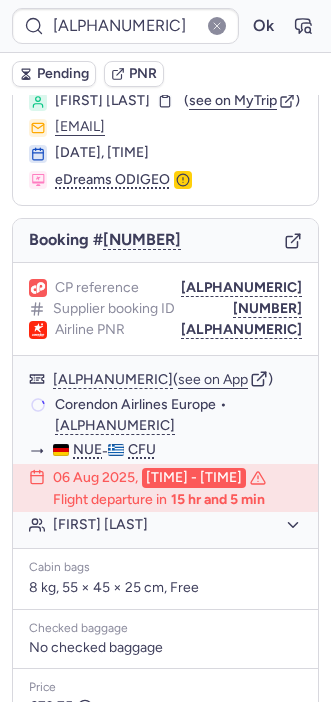 scroll, scrollTop: 343, scrollLeft: 0, axis: vertical 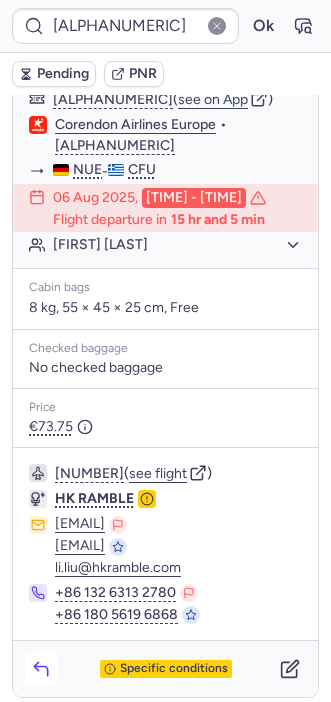click 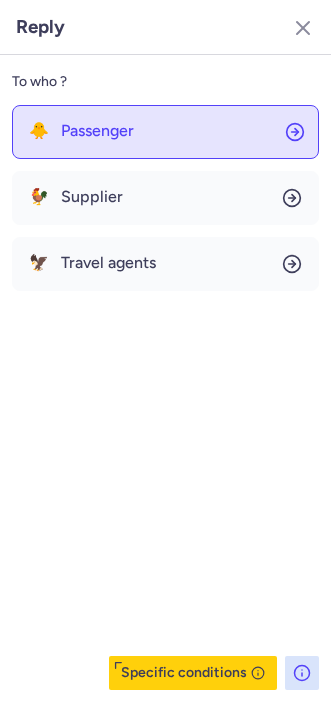 click on "🐥 Passenger" 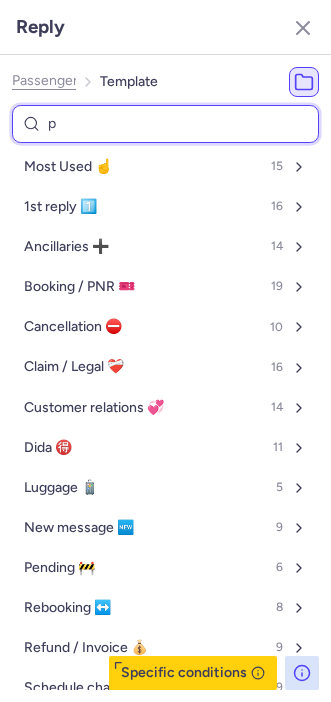 type on "pn" 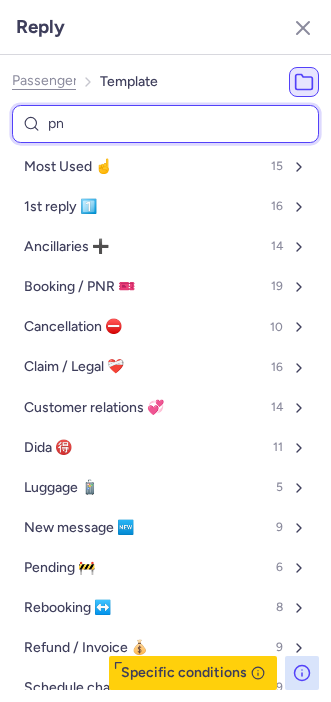 select on "en" 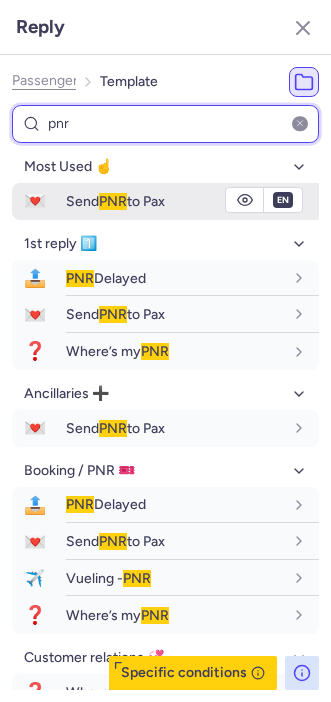type on "pnr" 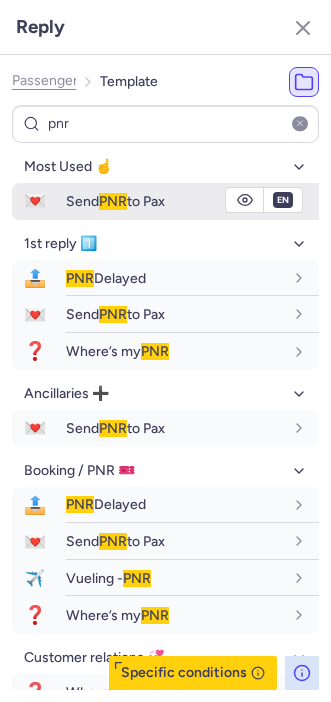 click on "Send  PNR  to Pax" at bounding box center (115, 201) 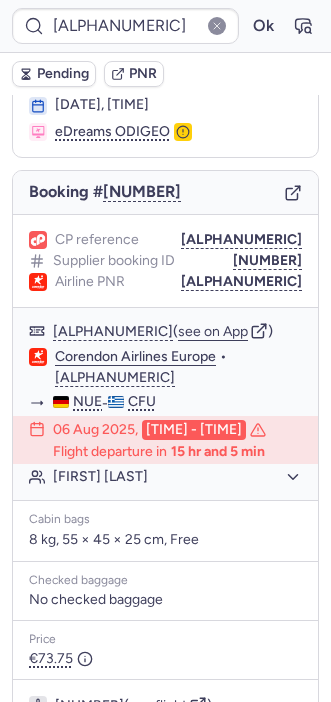 scroll, scrollTop: 71, scrollLeft: 0, axis: vertical 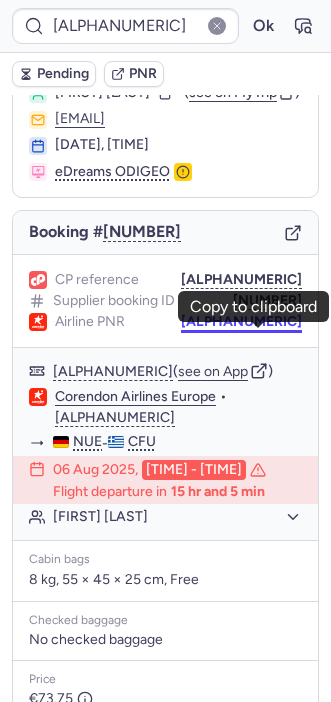 click on "[ALPHANUMERIC]" at bounding box center (241, 322) 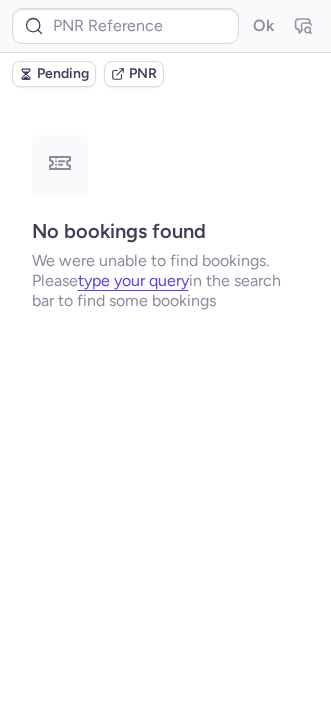 scroll, scrollTop: 0, scrollLeft: 0, axis: both 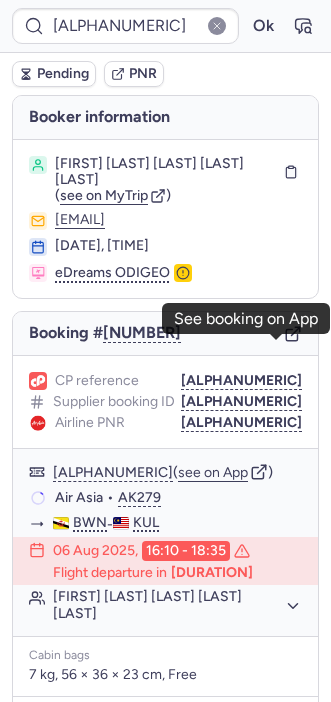 click 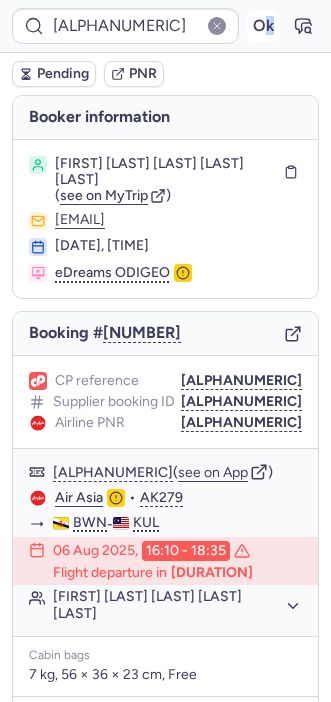 drag, startPoint x: 229, startPoint y: 28, endPoint x: 248, endPoint y: 28, distance: 19 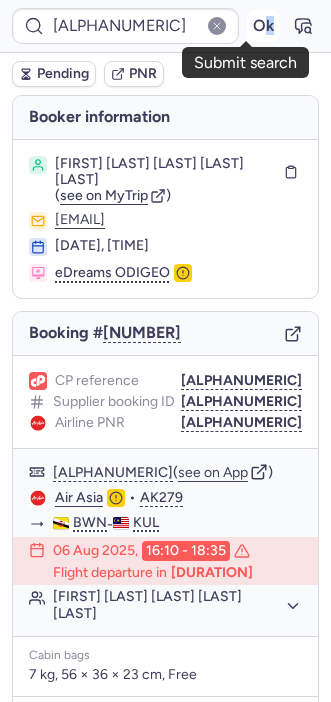 click on "Ok" at bounding box center (263, 26) 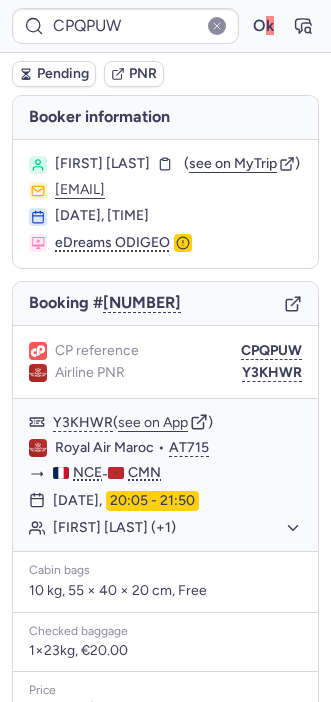 type on "CPC8XE" 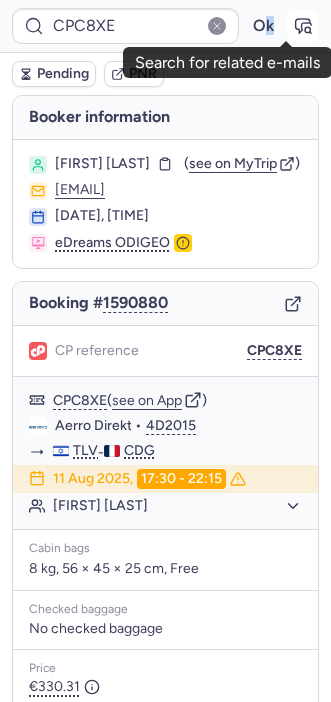 click 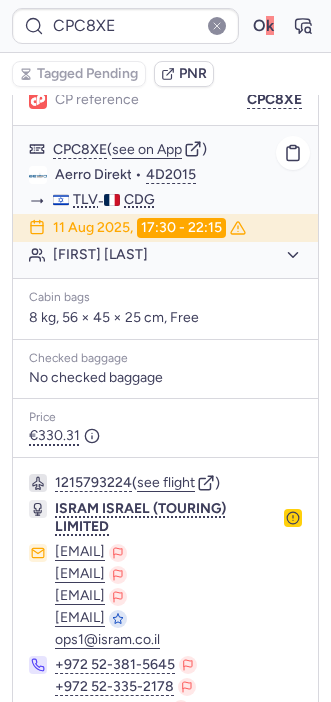 scroll, scrollTop: 386, scrollLeft: 0, axis: vertical 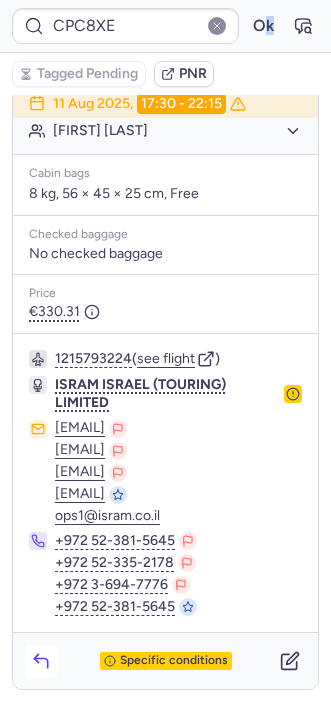 click 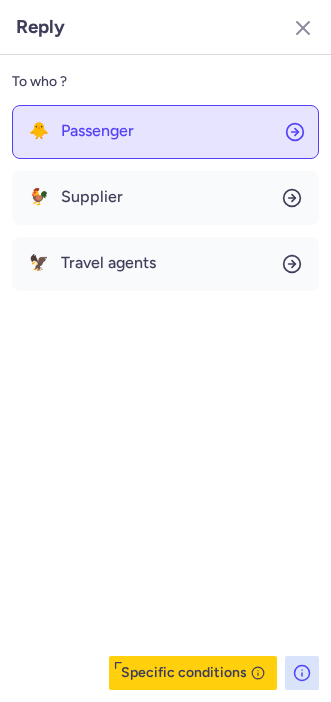 click on "🐥 Passenger" 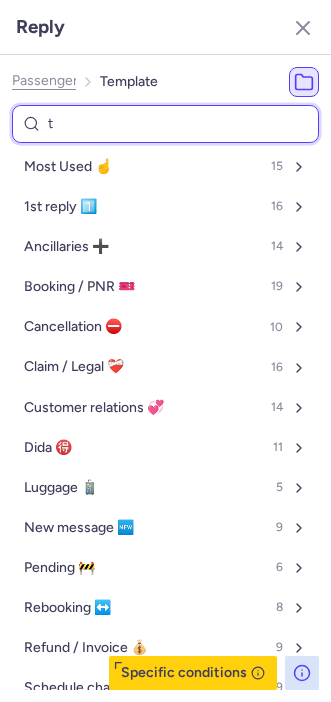 type on "tr" 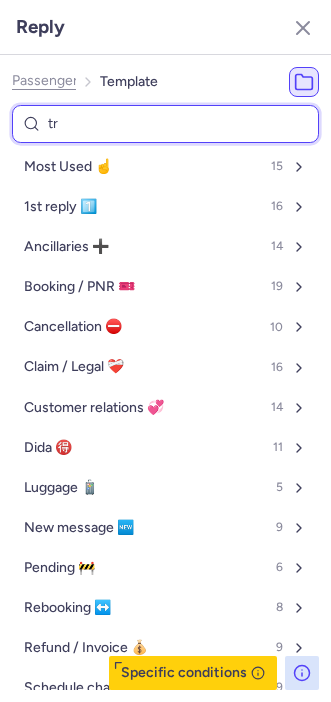 select on "en" 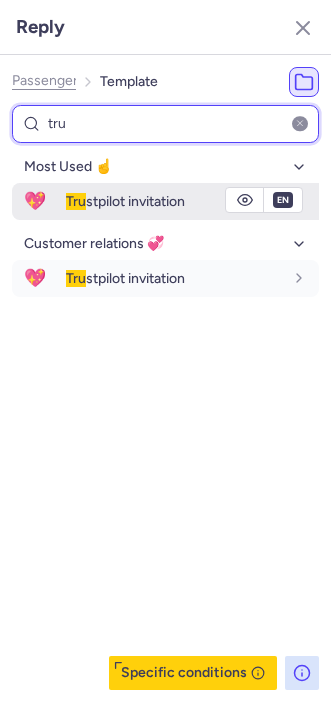 type on "tru" 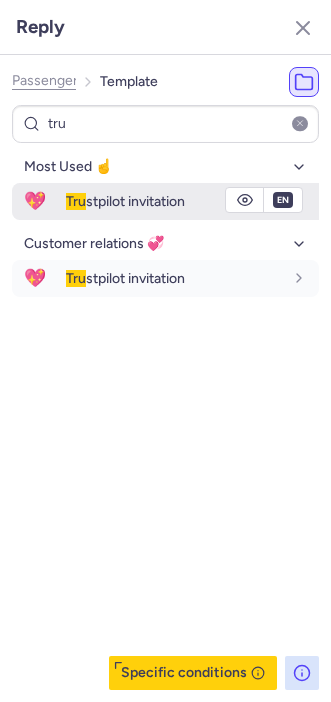 click on "Tru stpilot invitation" at bounding box center (192, 201) 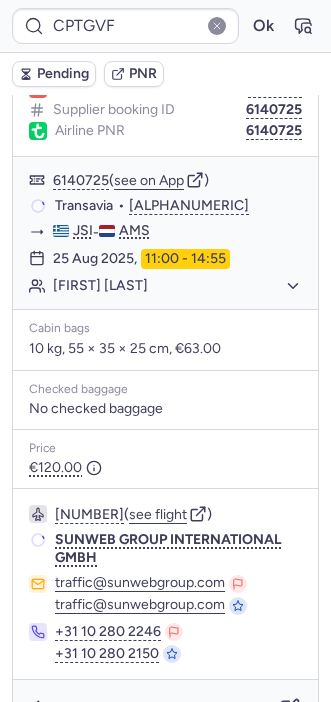 scroll, scrollTop: 258, scrollLeft: 0, axis: vertical 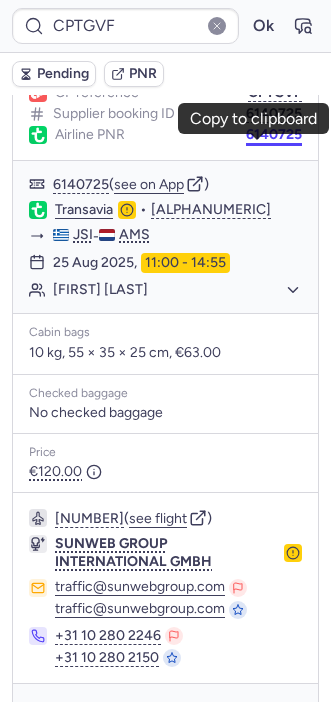 click on "6140725" at bounding box center (274, 135) 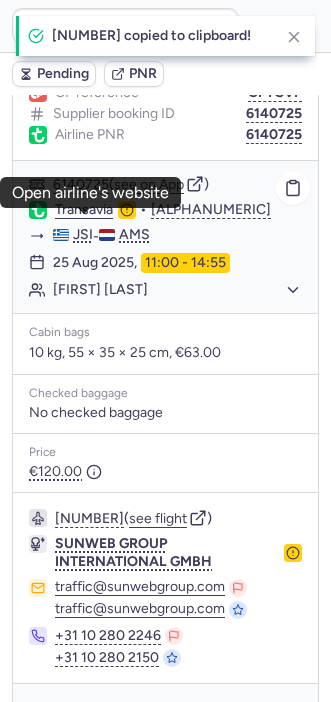 click on "Transavia" 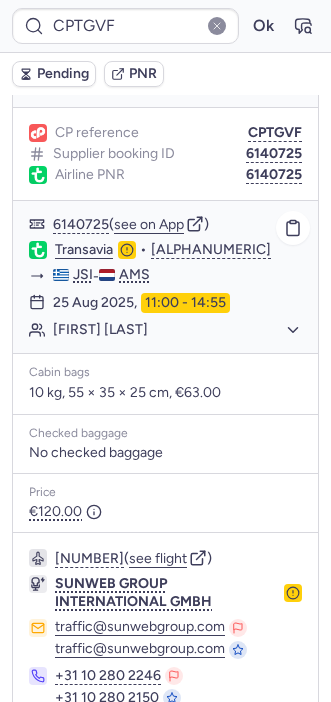 type on "[ALPHANUMERIC]" 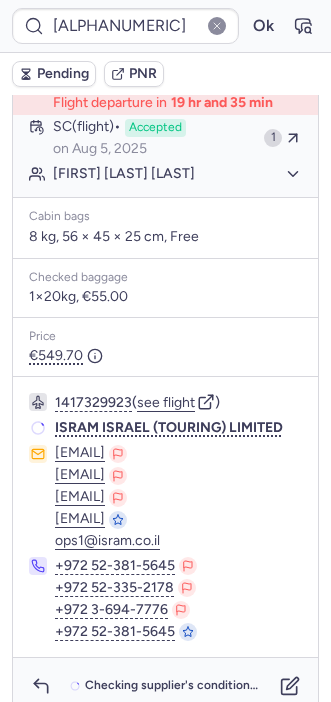 scroll, scrollTop: 450, scrollLeft: 0, axis: vertical 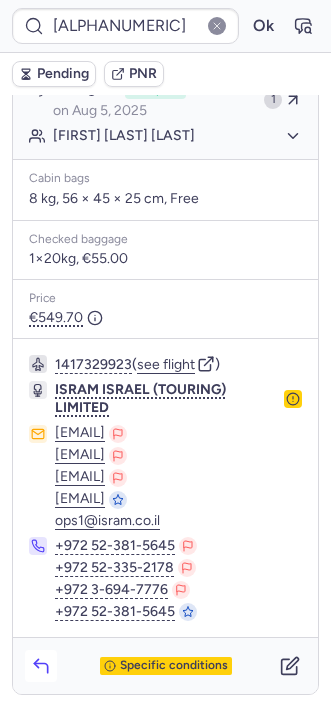 click 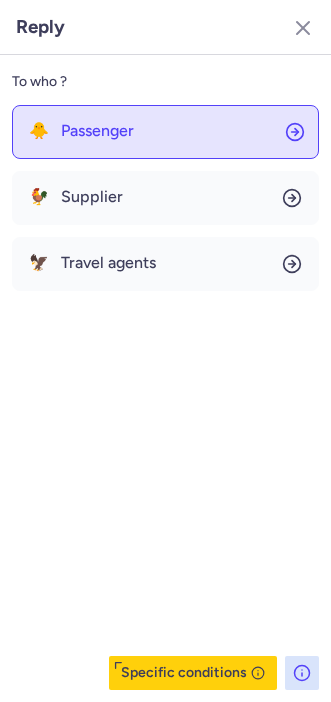 click on "🐥 Passenger" 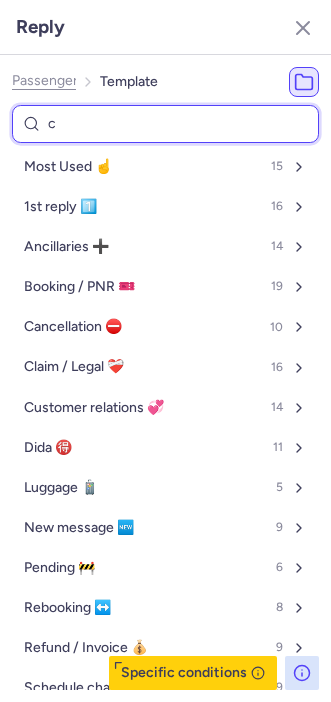 type on "ca" 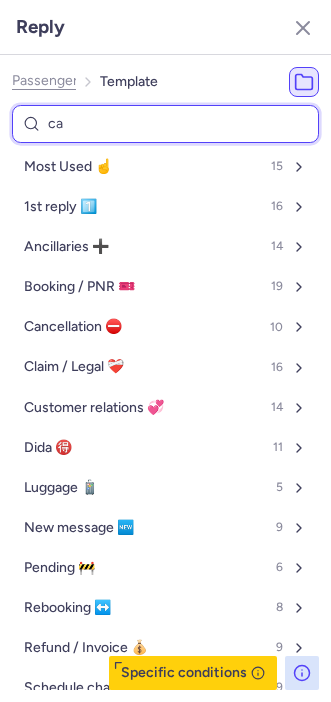 select on "en" 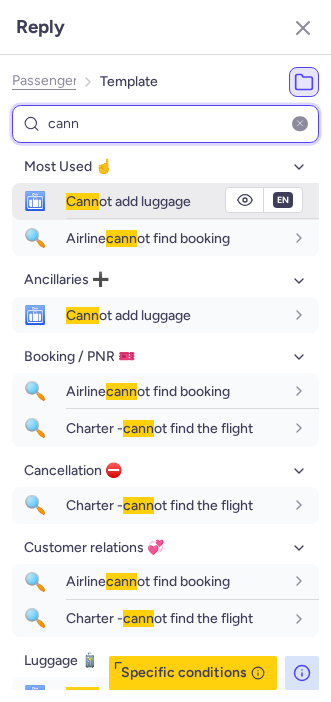 type on "cann" 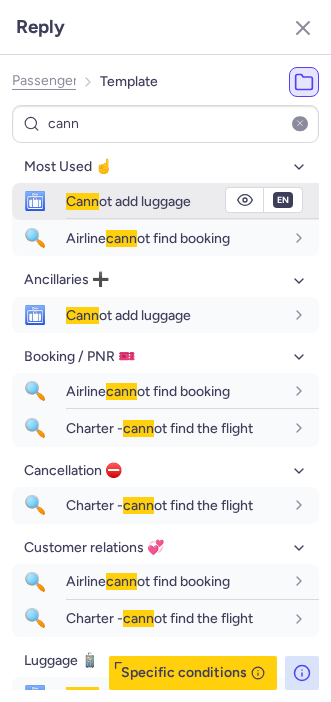 click on "Cann" at bounding box center [82, 201] 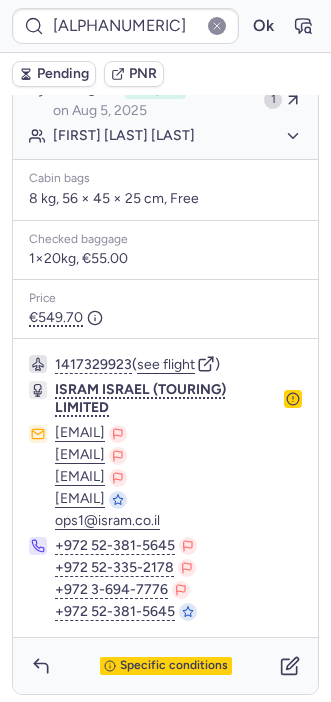 type on "[ALPHANUMERIC]" 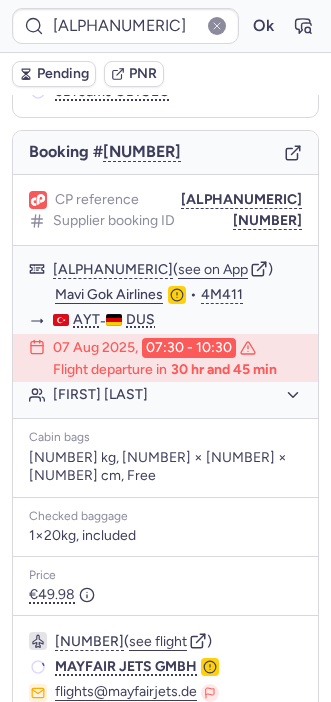 scroll, scrollTop: 343, scrollLeft: 0, axis: vertical 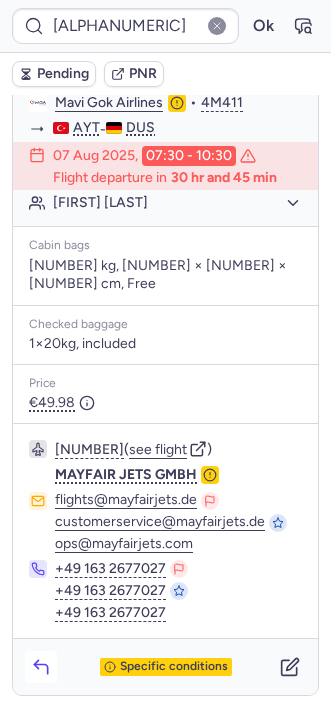 click 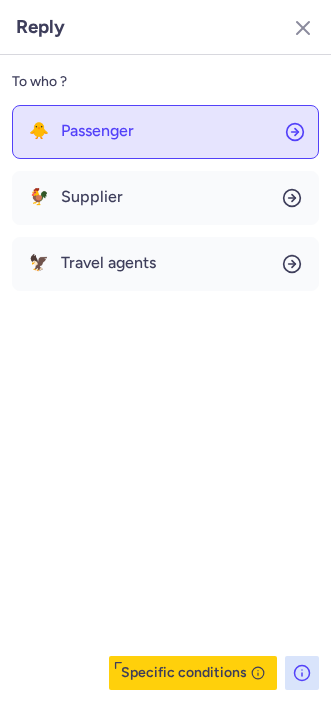 click on "Passenger" at bounding box center (97, 131) 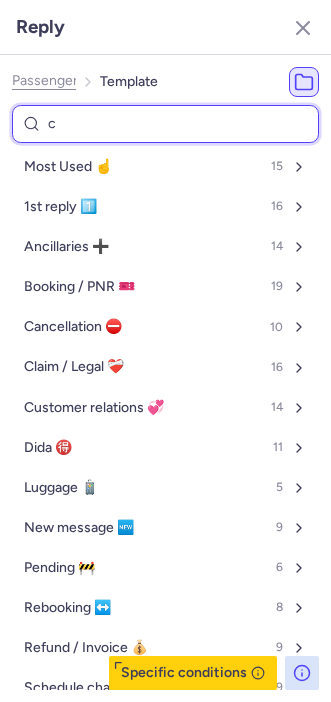 type on "ca" 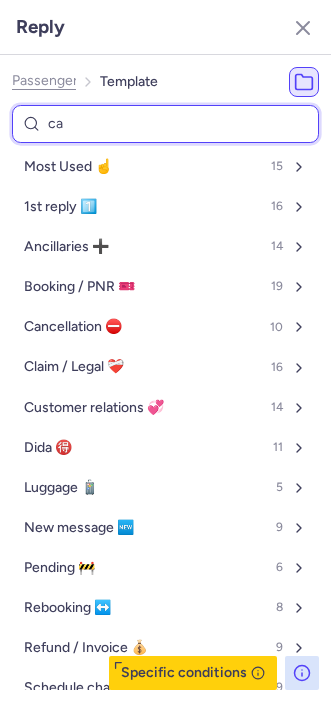 select on "en" 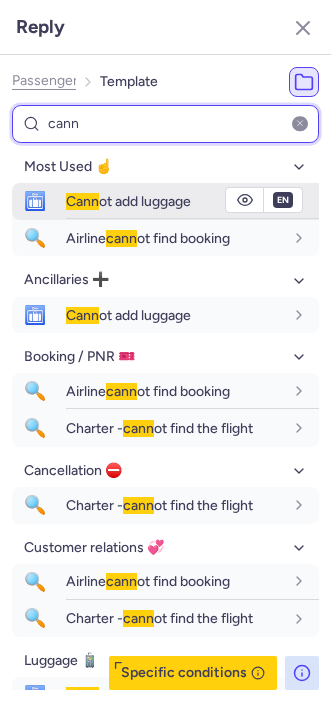 type on "cann" 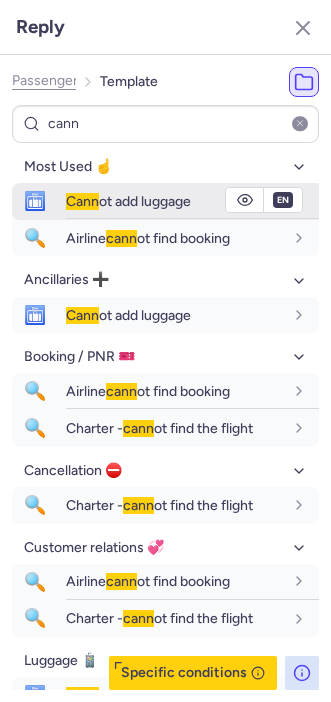 click on "Cann" at bounding box center [82, 201] 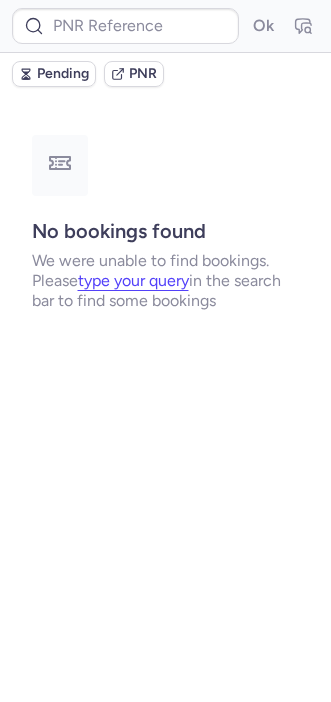 scroll, scrollTop: 0, scrollLeft: 0, axis: both 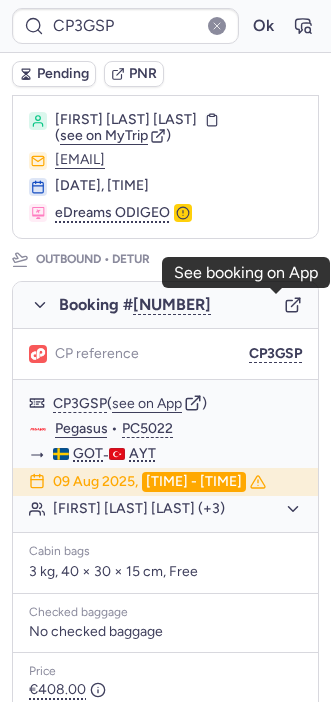 click 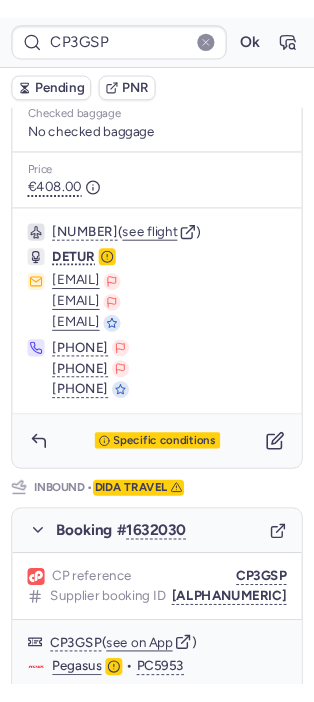 scroll, scrollTop: 652, scrollLeft: 0, axis: vertical 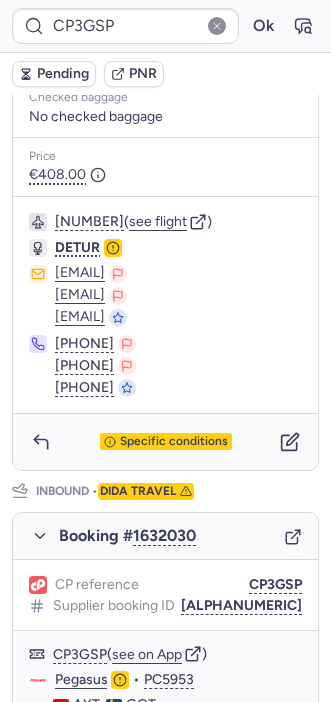 click on "Specific conditions" at bounding box center [165, 442] 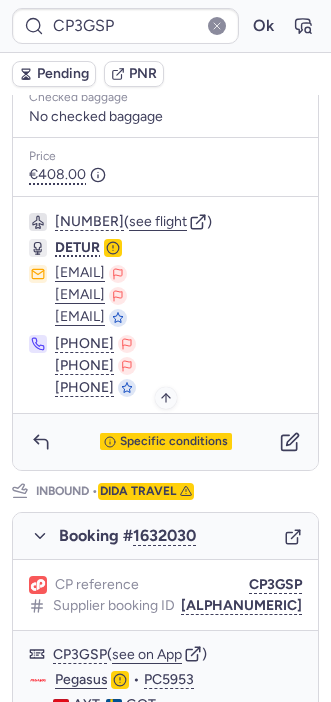 click on "Specific conditions" at bounding box center [174, 442] 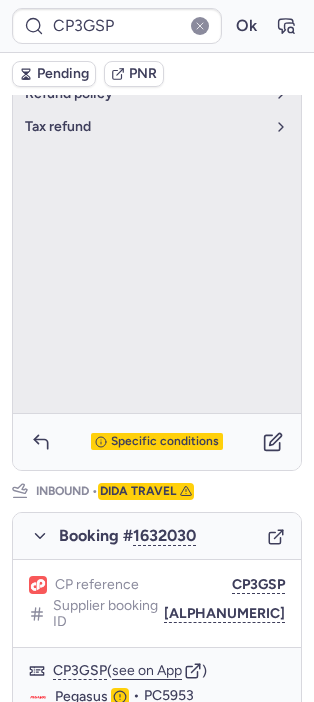 scroll, scrollTop: 220, scrollLeft: 0, axis: vertical 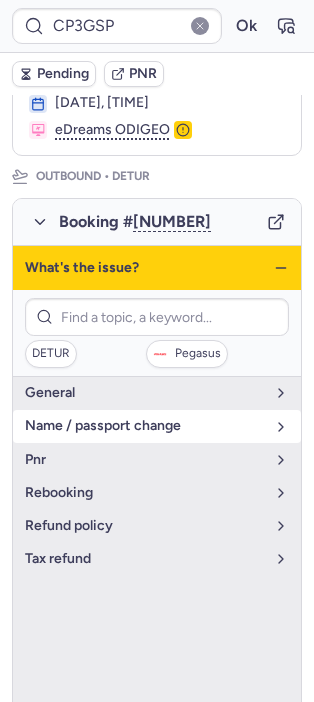 click on "name / passport change" at bounding box center (157, 426) 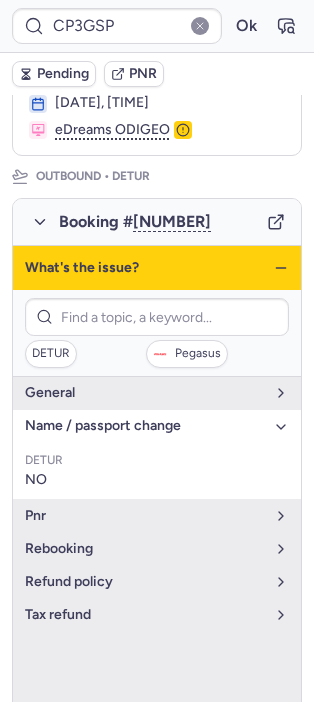 click on "name / passport change" at bounding box center [145, 426] 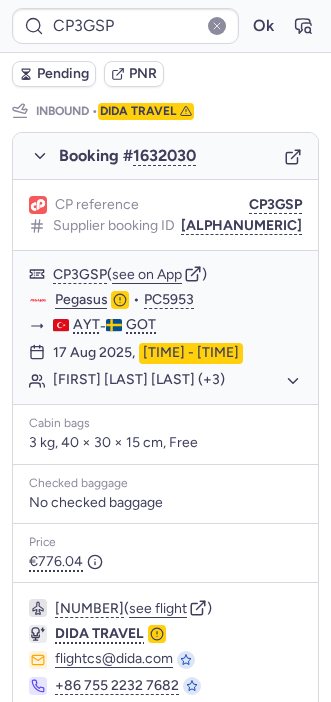 scroll, scrollTop: 1152, scrollLeft: 0, axis: vertical 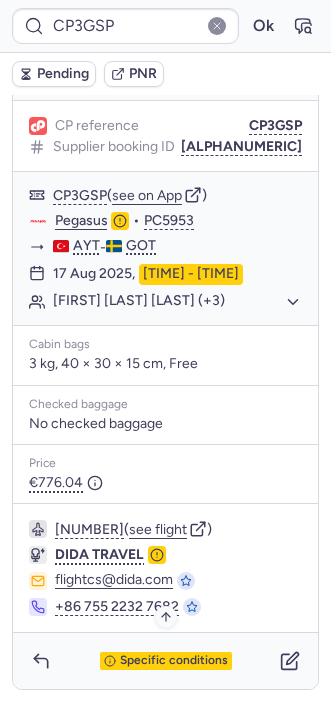 click on "Specific conditions" at bounding box center (174, 661) 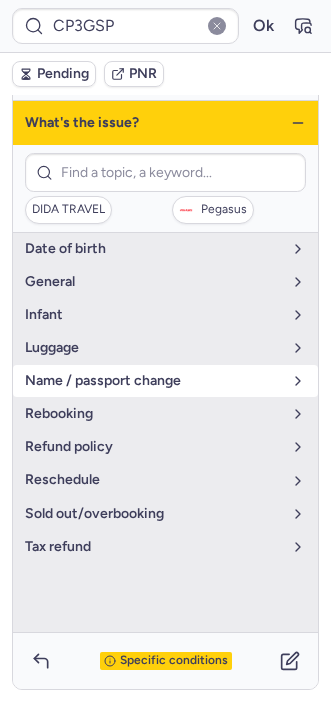 click on "name / passport change" at bounding box center (153, 381) 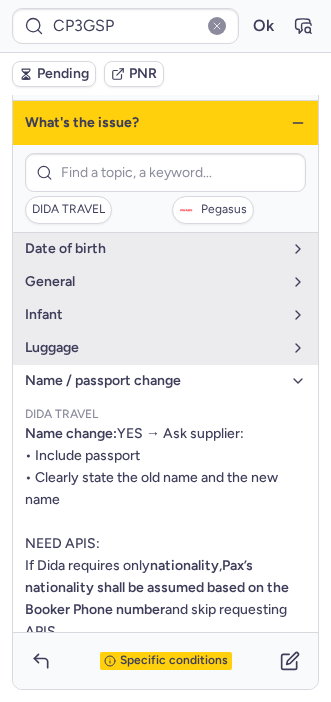 click on "Specific conditions" at bounding box center [174, 661] 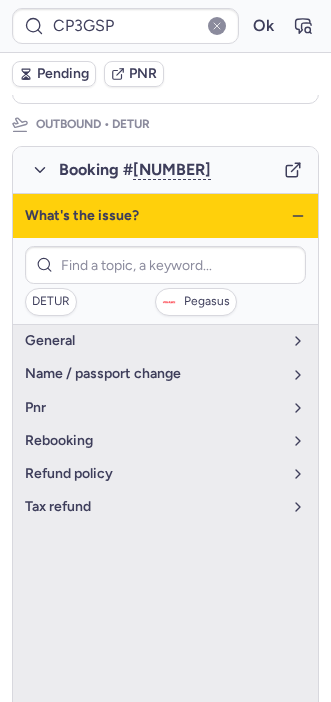 scroll, scrollTop: 272, scrollLeft: 0, axis: vertical 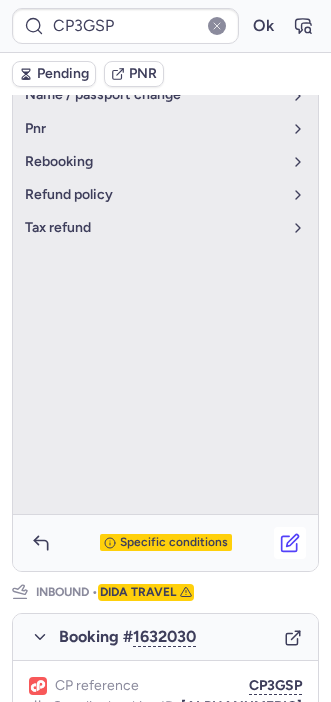 click 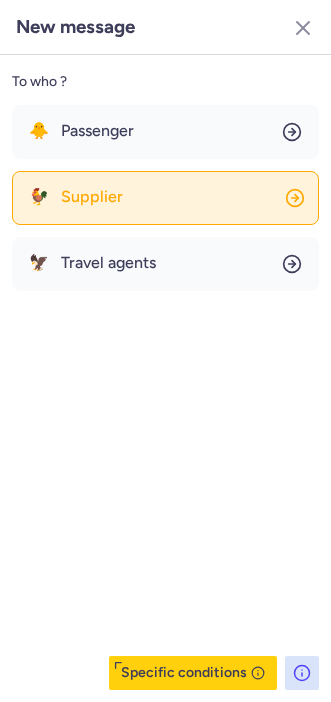 click on "🐓 Supplier" 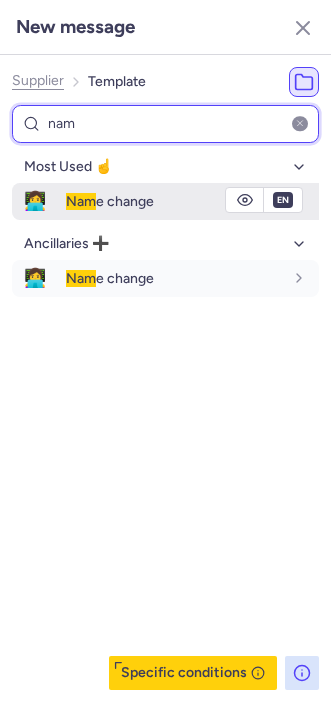 type on "nam" 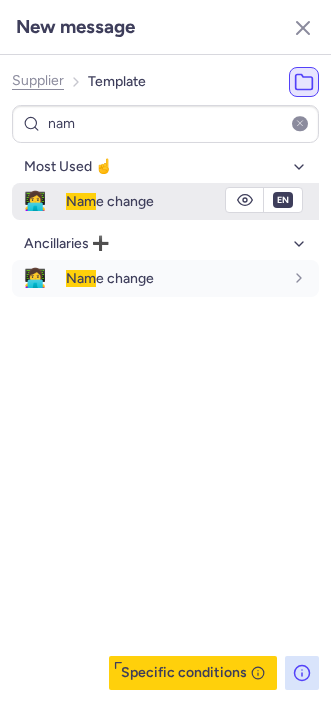click on "Nam e change" at bounding box center (192, 201) 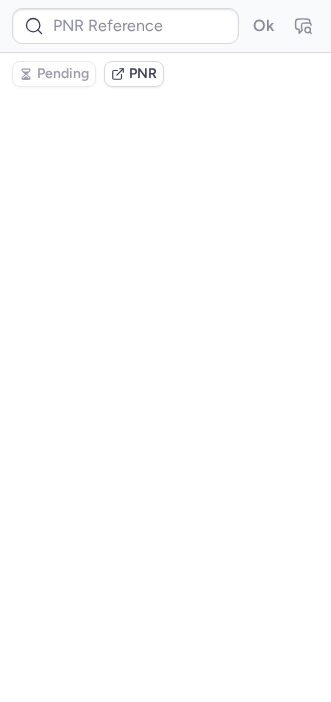 scroll, scrollTop: 0, scrollLeft: 0, axis: both 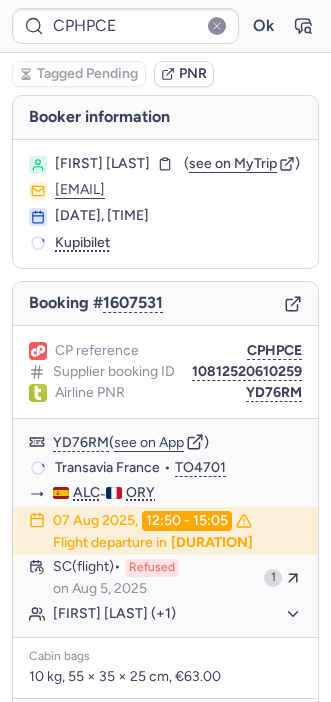 type on "CP3GSP" 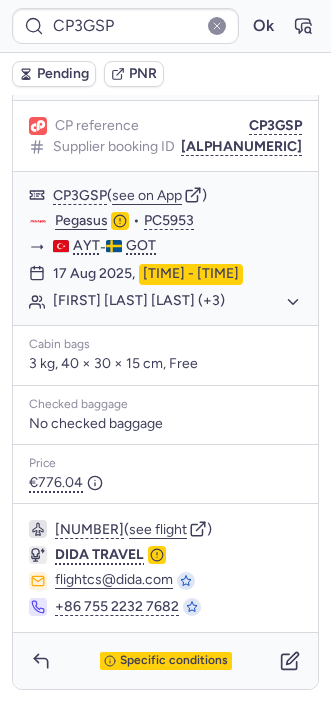scroll, scrollTop: 1152, scrollLeft: 0, axis: vertical 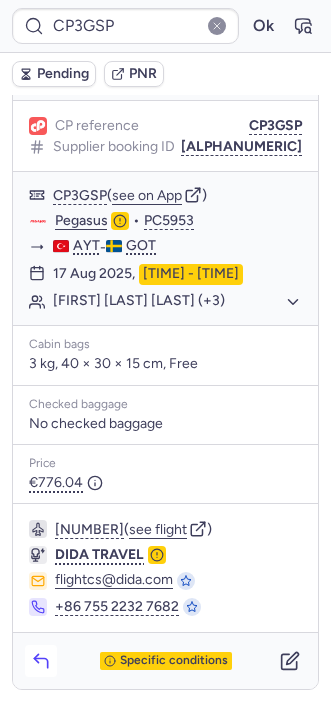 click 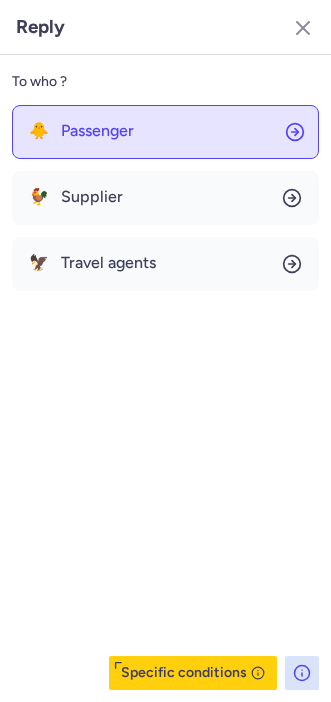 click on "Passenger" at bounding box center (97, 131) 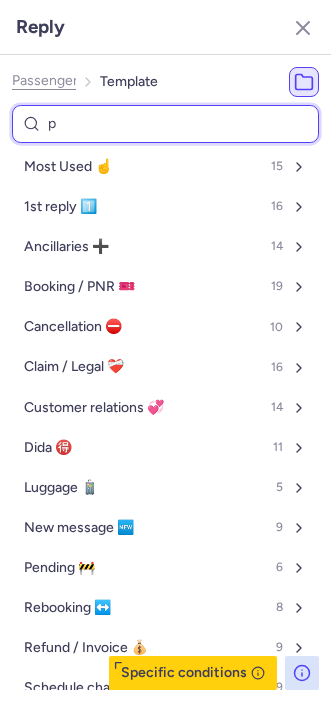 type on "pa" 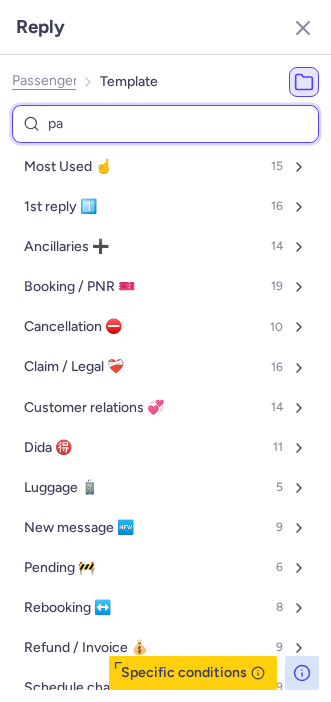 select on "en" 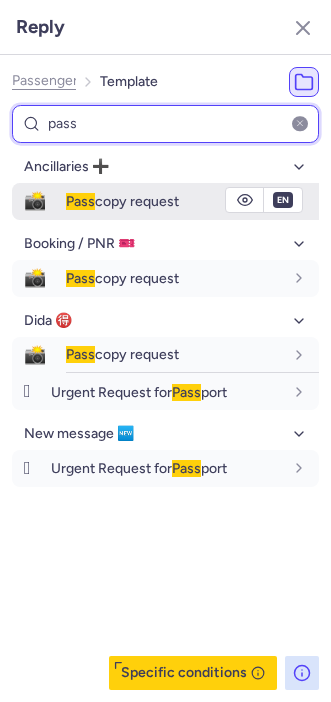 type on "pass" 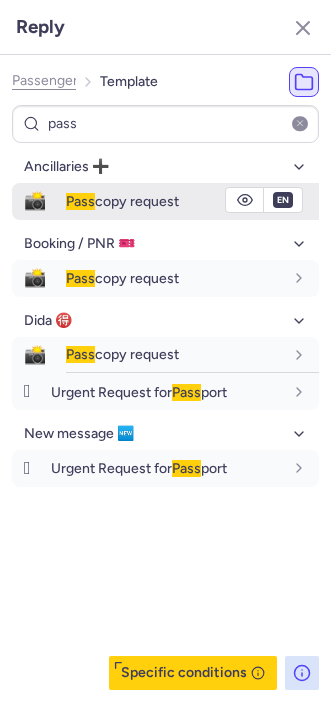 click on "Pass" at bounding box center (80, 201) 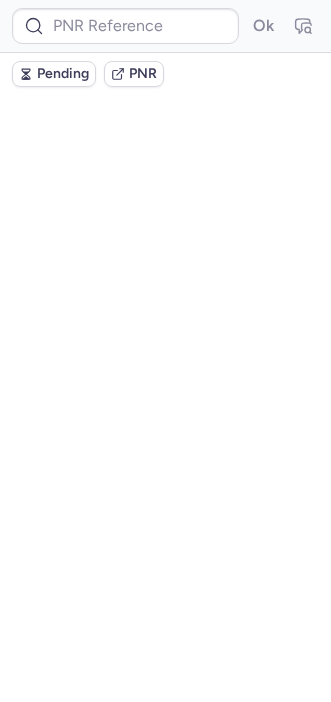 scroll, scrollTop: 0, scrollLeft: 0, axis: both 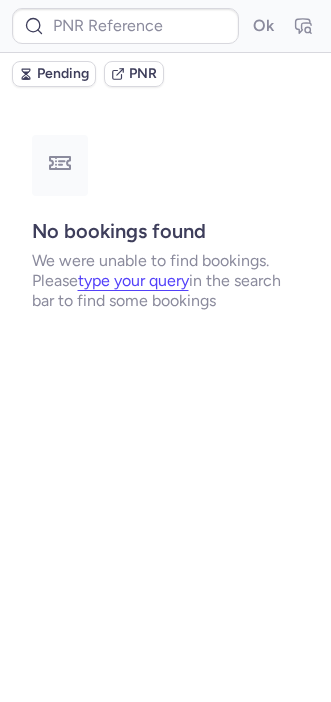 type on "CPJO8A" 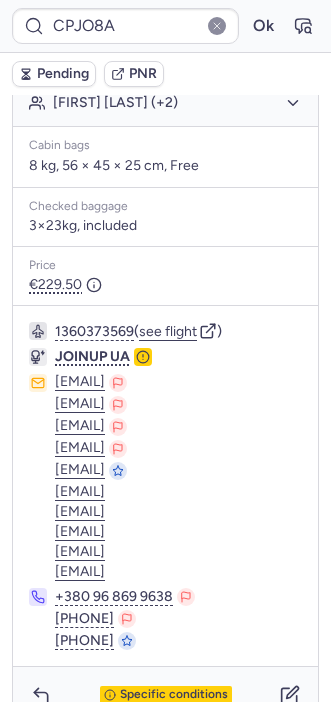 scroll, scrollTop: 489, scrollLeft: 0, axis: vertical 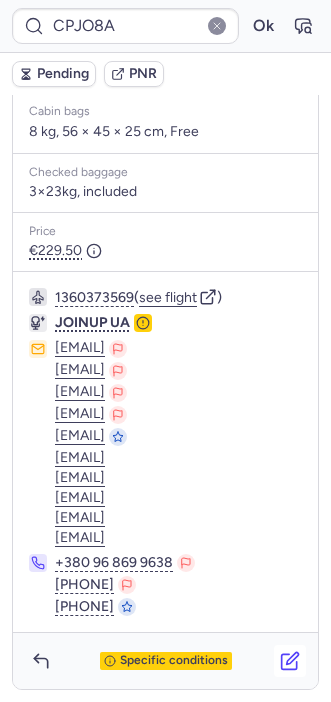 click 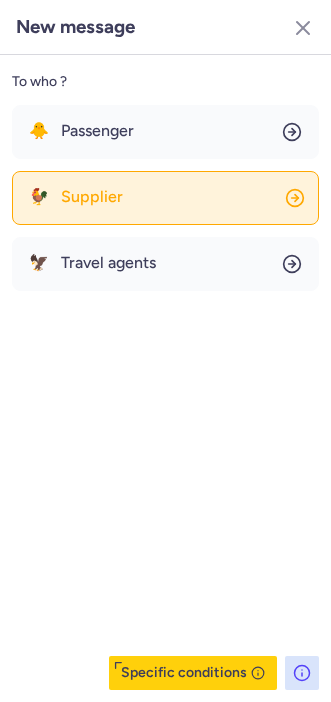 click on "🐓 Supplier" 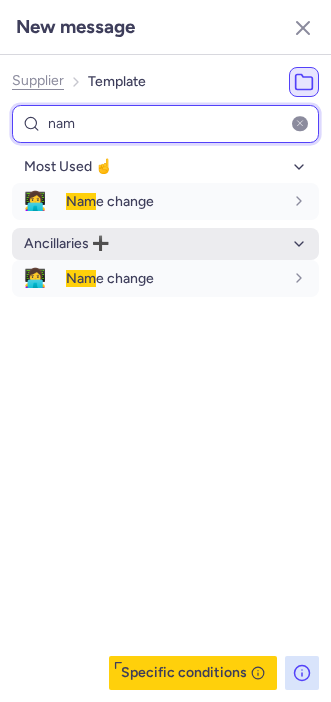 type on "nam" 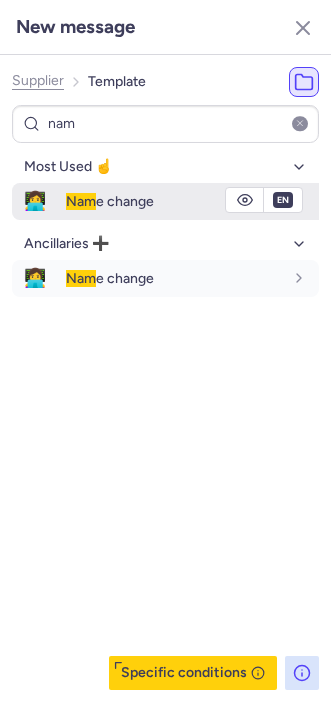 click on "Nam e change" at bounding box center [174, 201] 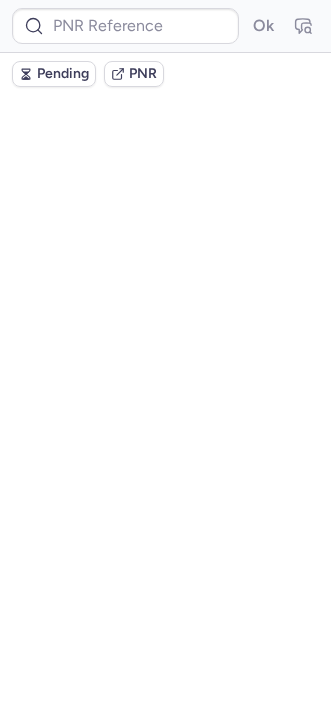 scroll, scrollTop: 0, scrollLeft: 0, axis: both 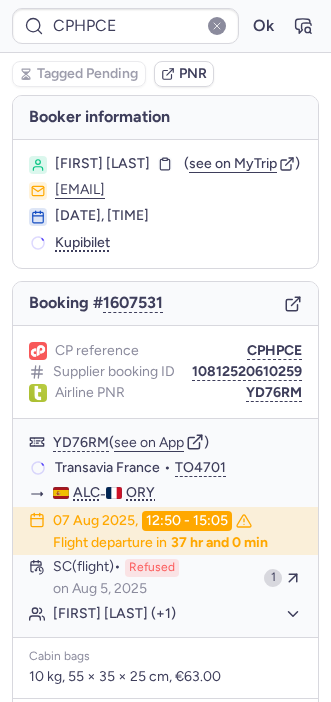 type on "CPJO8A" 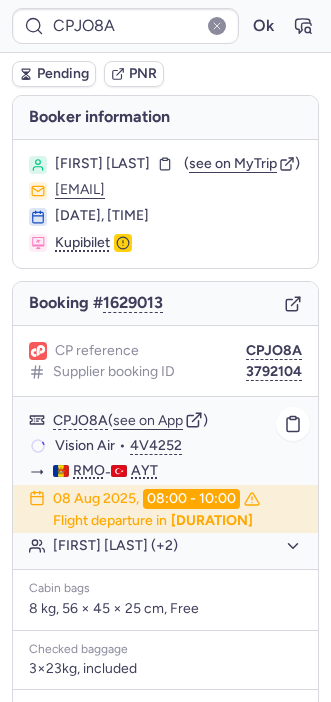 scroll, scrollTop: 489, scrollLeft: 0, axis: vertical 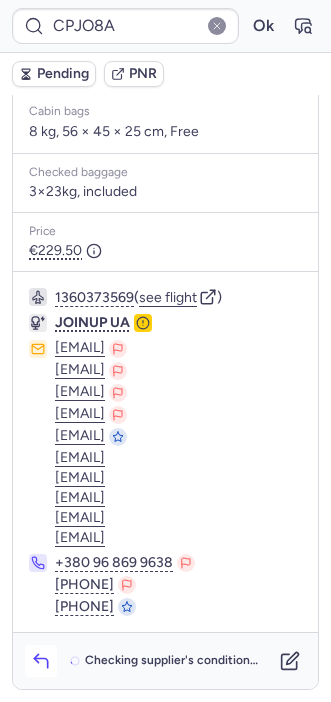 click 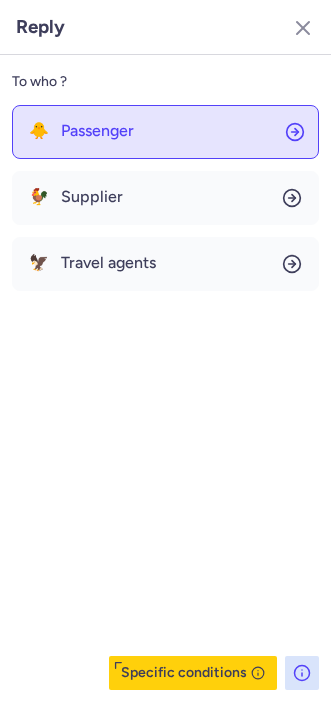 click on "Passenger" at bounding box center (97, 131) 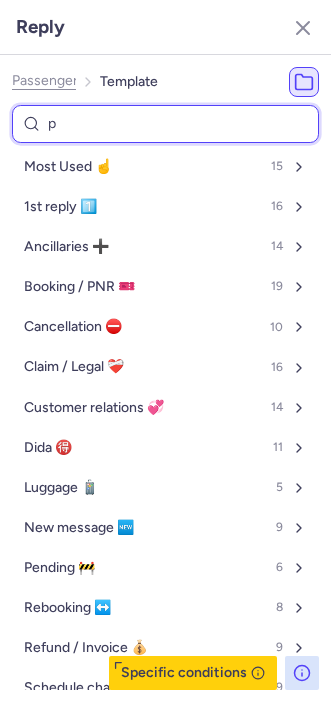 type on "pe" 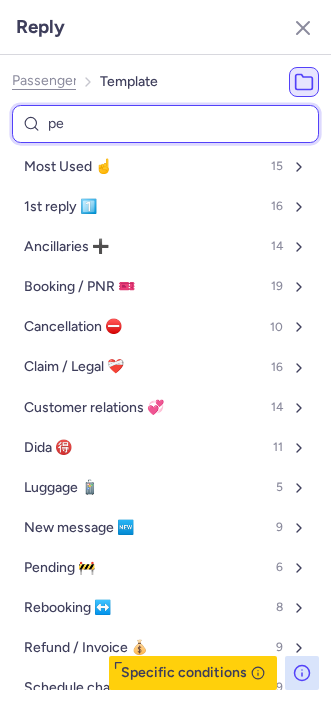 select on "ru" 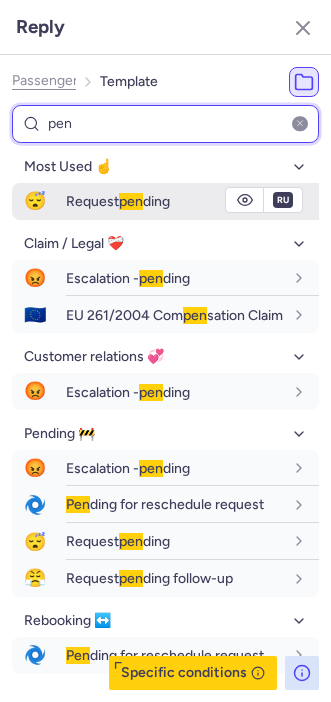 type on "pen" 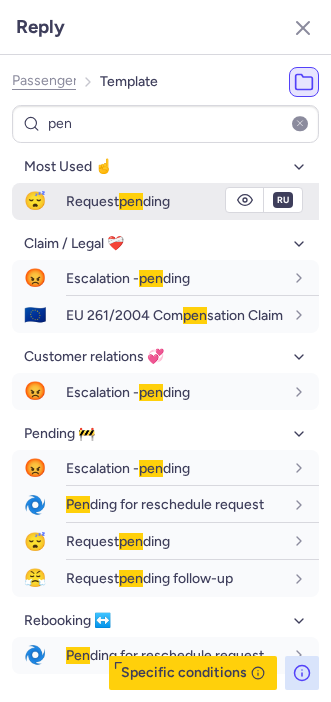 click on "Request  pen ding" at bounding box center (118, 201) 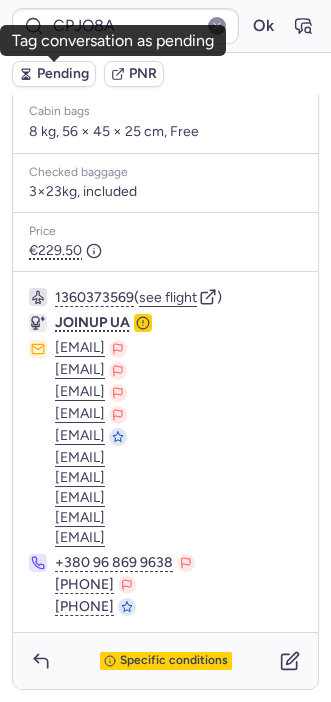 click on "Pending" at bounding box center (63, 74) 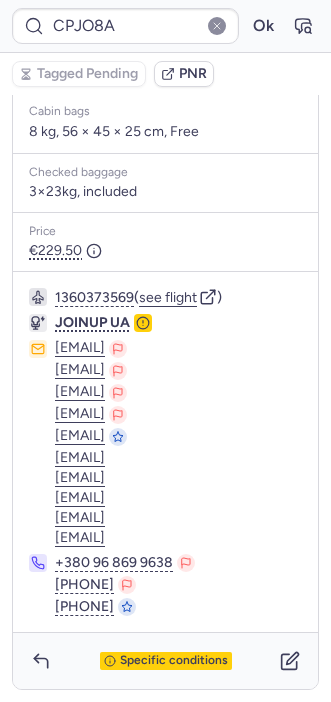 type on "CPHPCE" 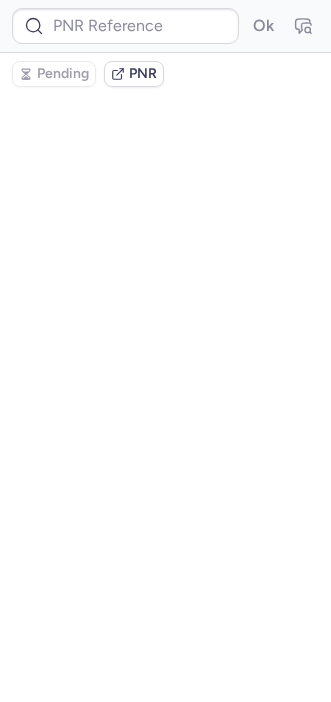 scroll, scrollTop: 0, scrollLeft: 0, axis: both 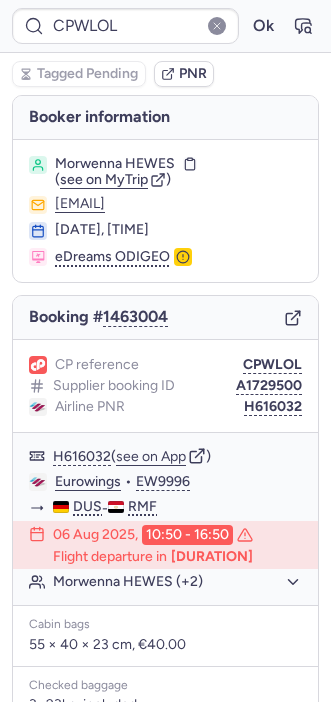 type on "AT2962" 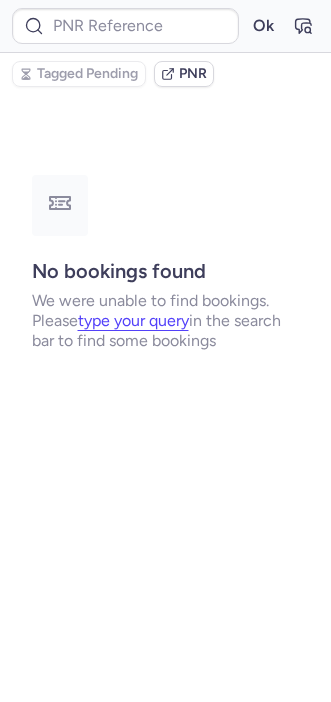 type on "CPWLOL" 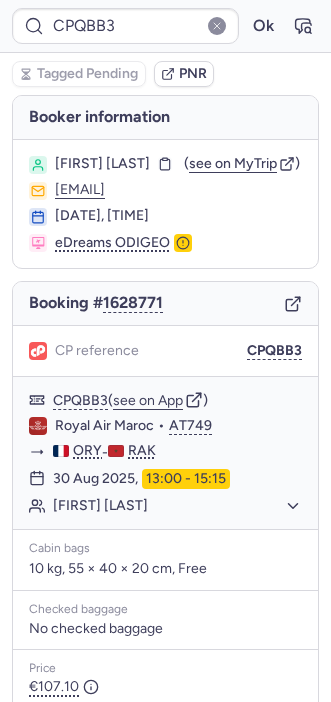 type on "CPWLOL" 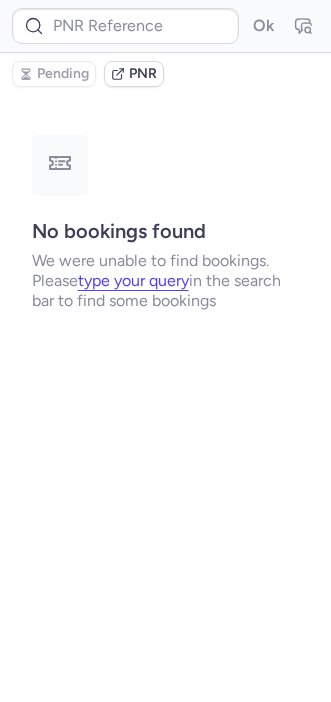 type on "CPWLOL" 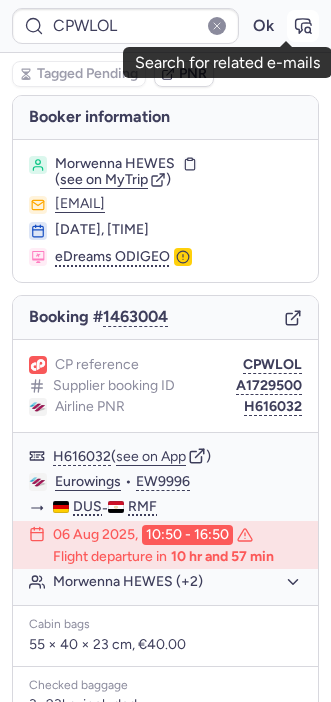 click 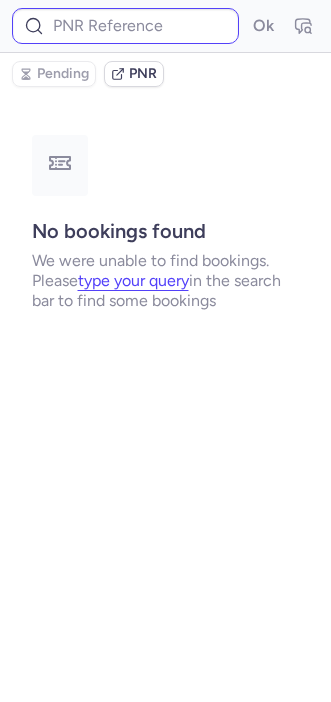 type on "CPWLOL" 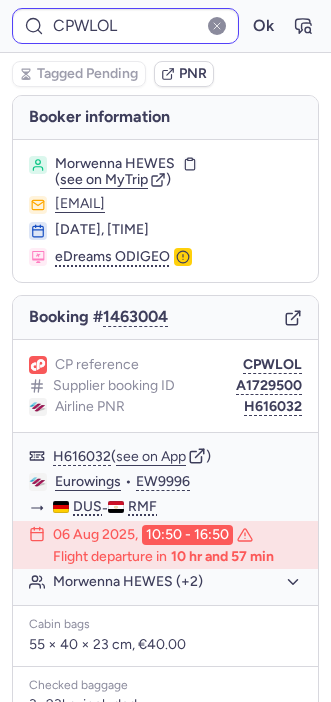 type 